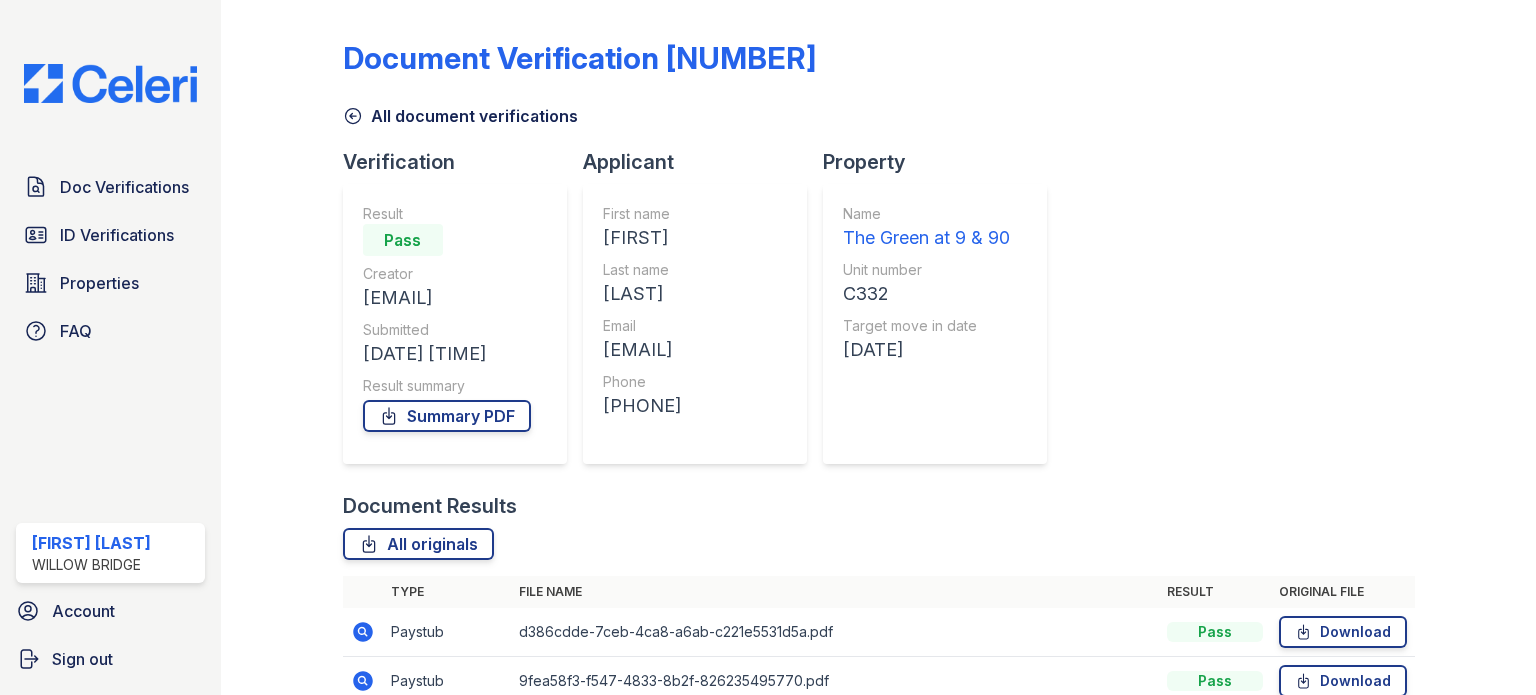 scroll, scrollTop: 0, scrollLeft: 0, axis: both 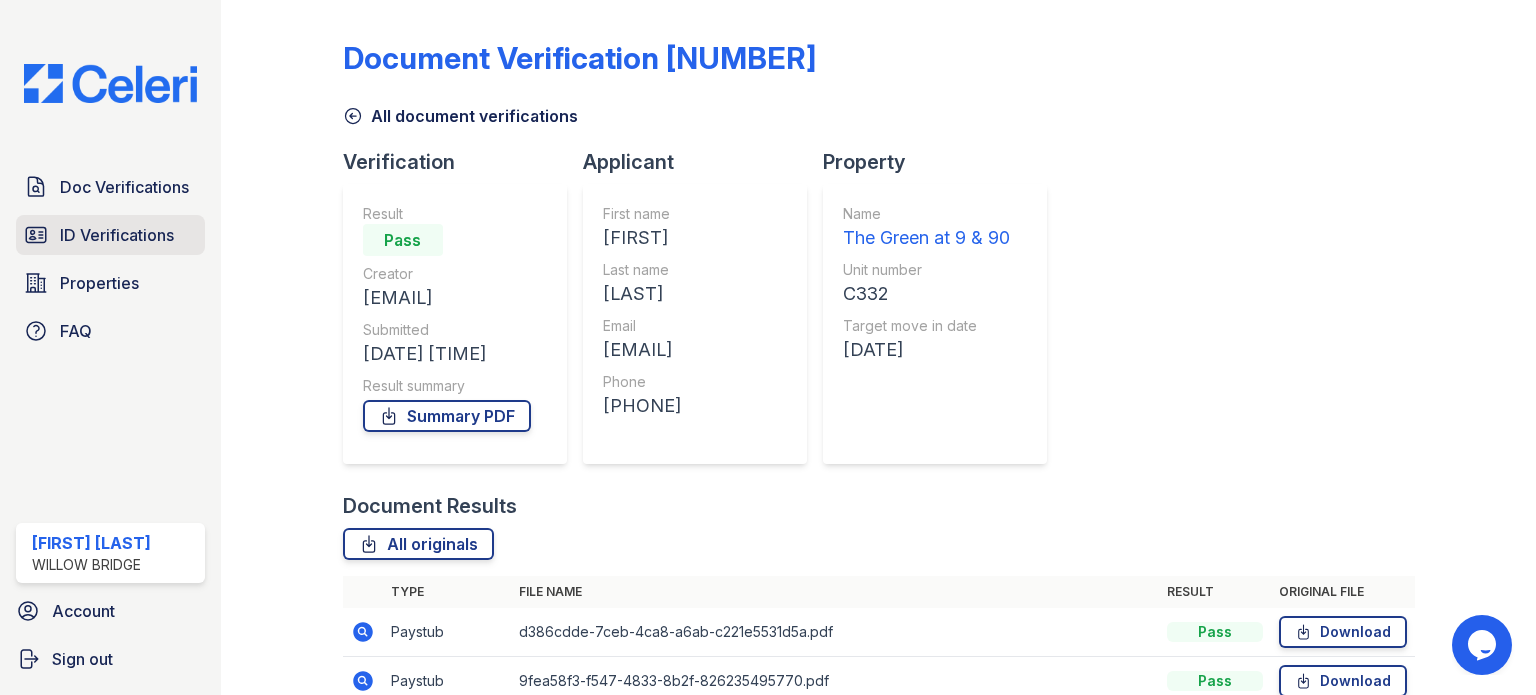 click on "ID Verifications" at bounding box center (110, 235) 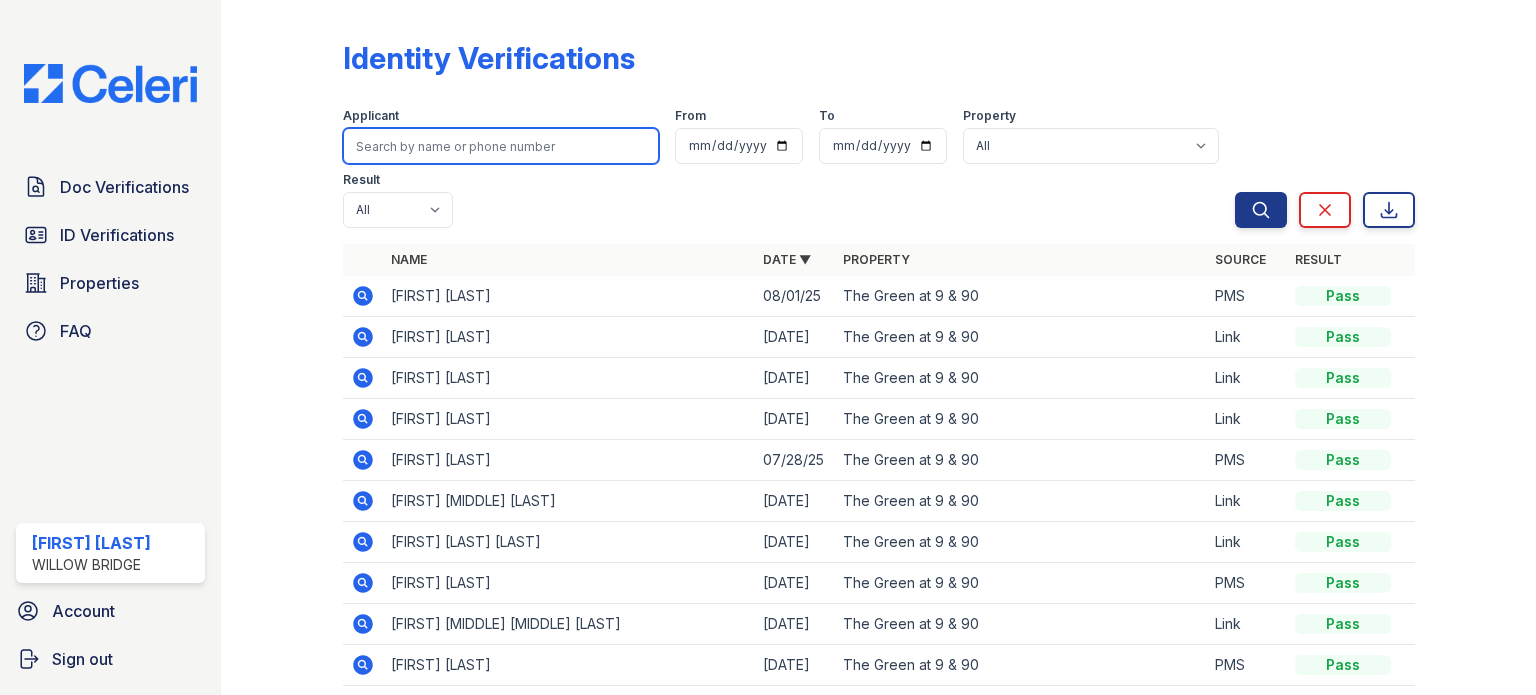 click at bounding box center (501, 146) 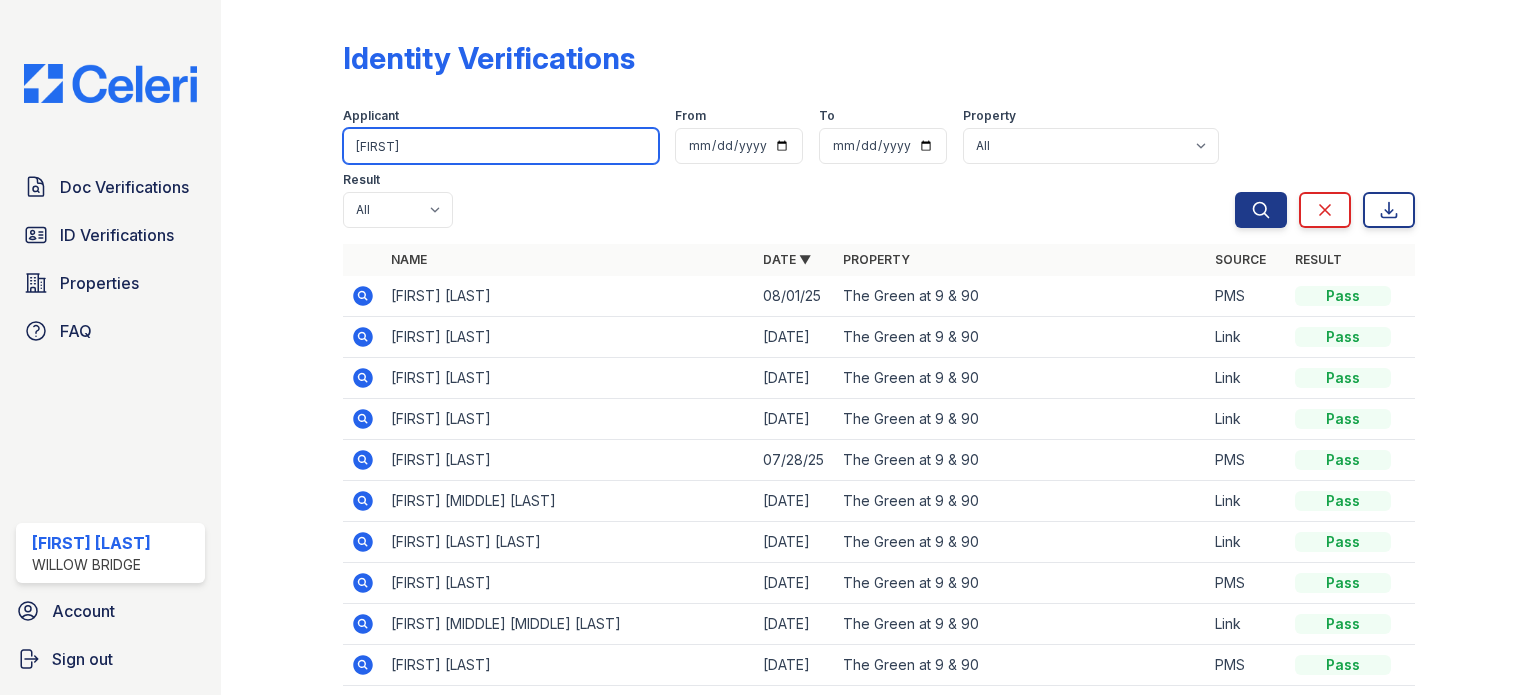 type on "angelina" 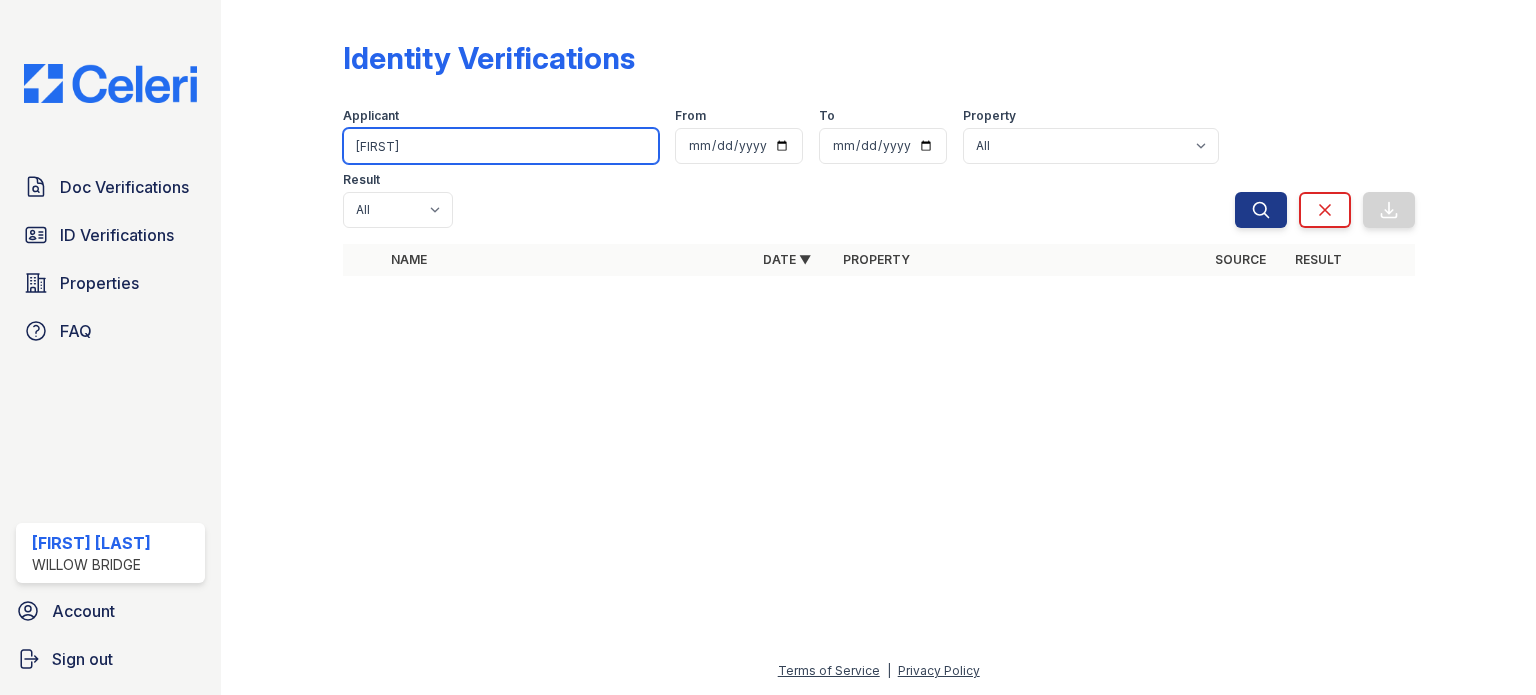 click on "angelina" at bounding box center (501, 146) 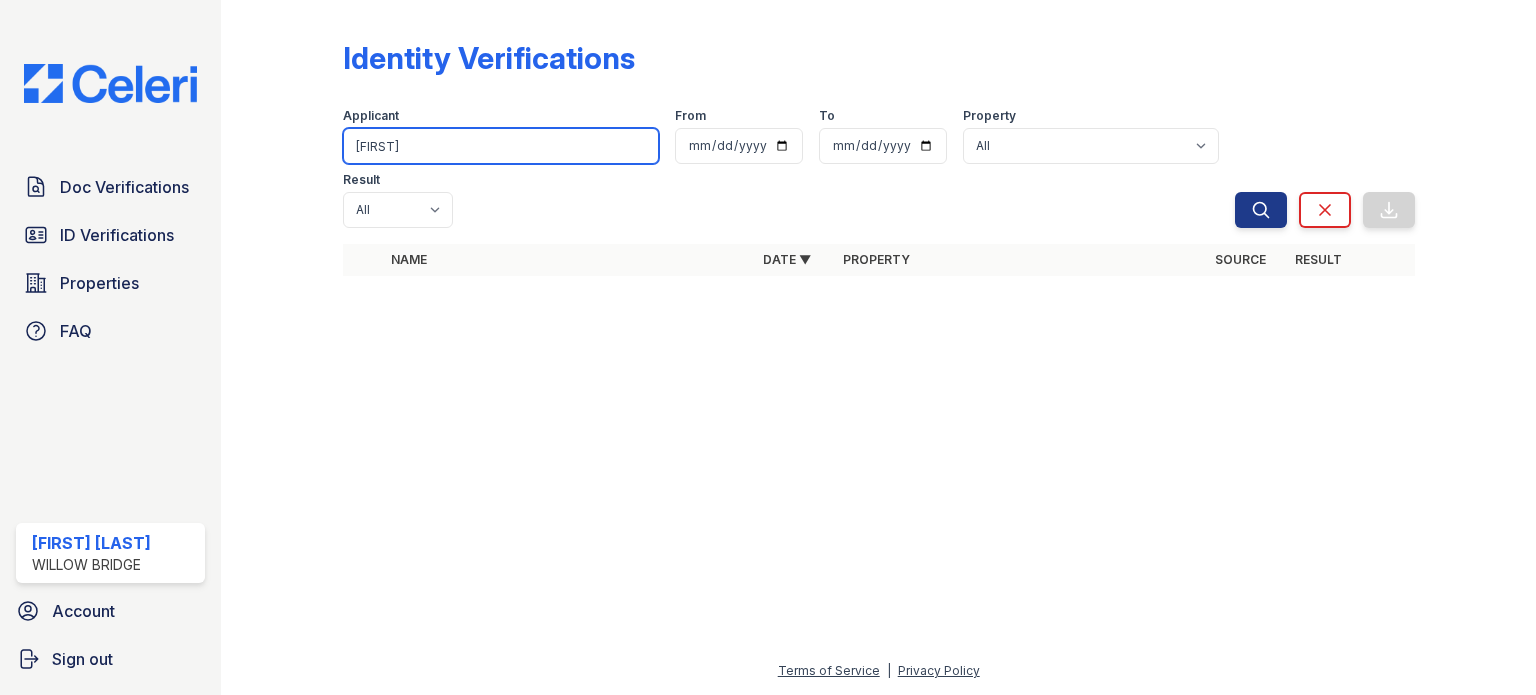 type on "a" 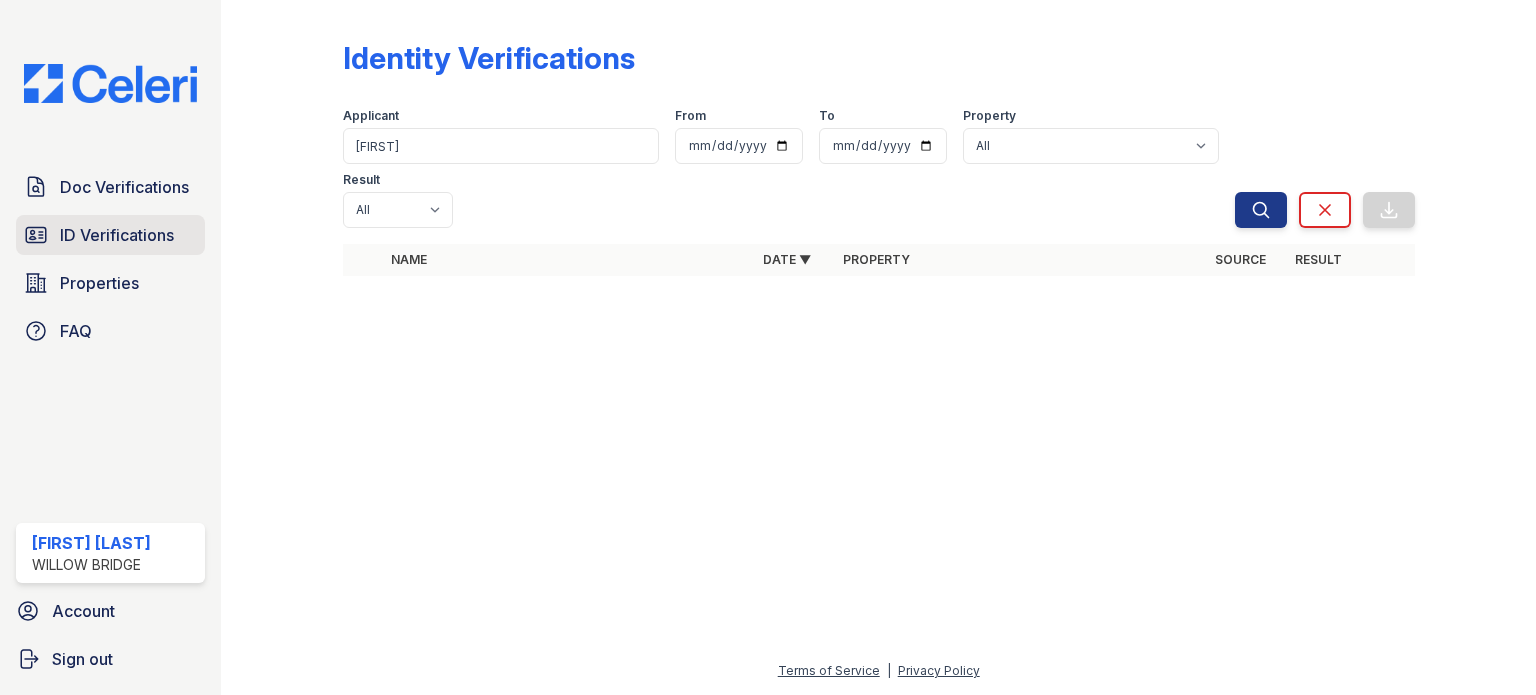 click on "ID Verifications" at bounding box center (117, 235) 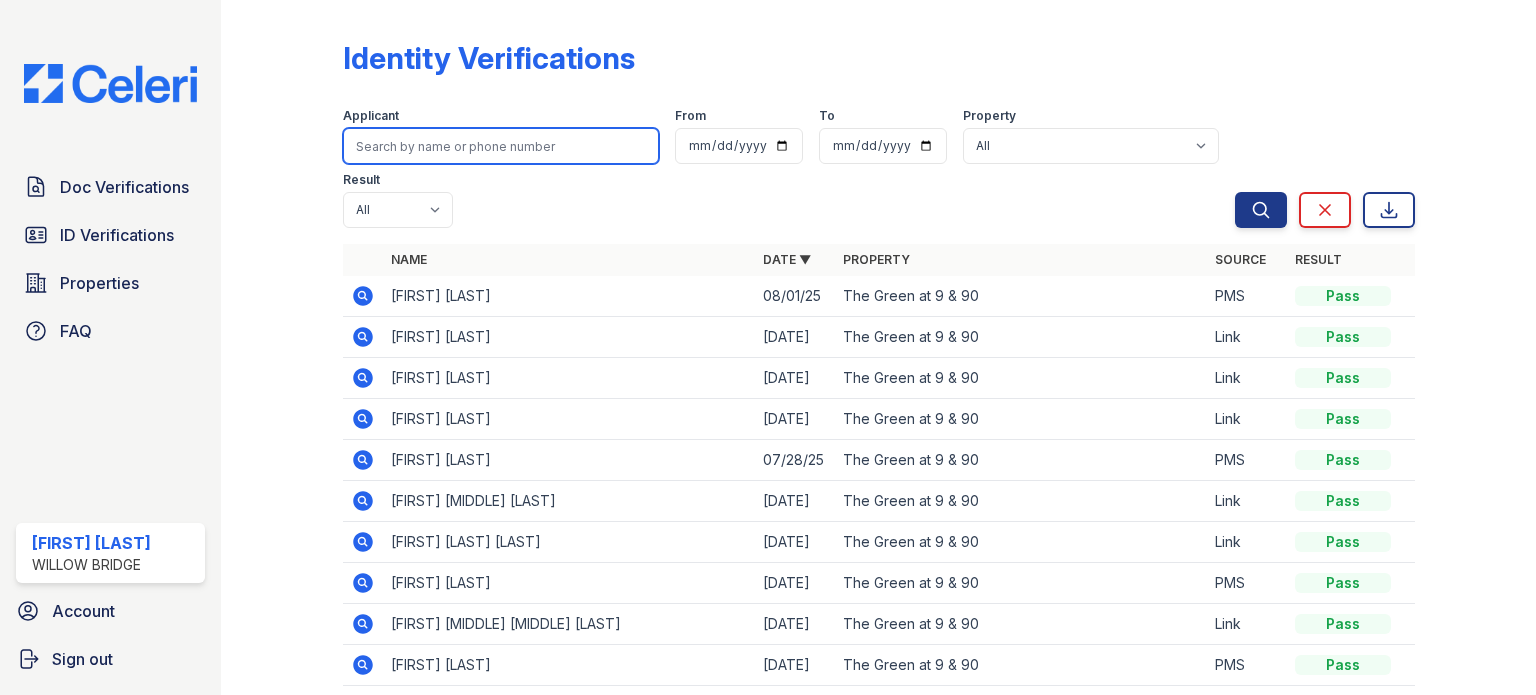 click at bounding box center [501, 146] 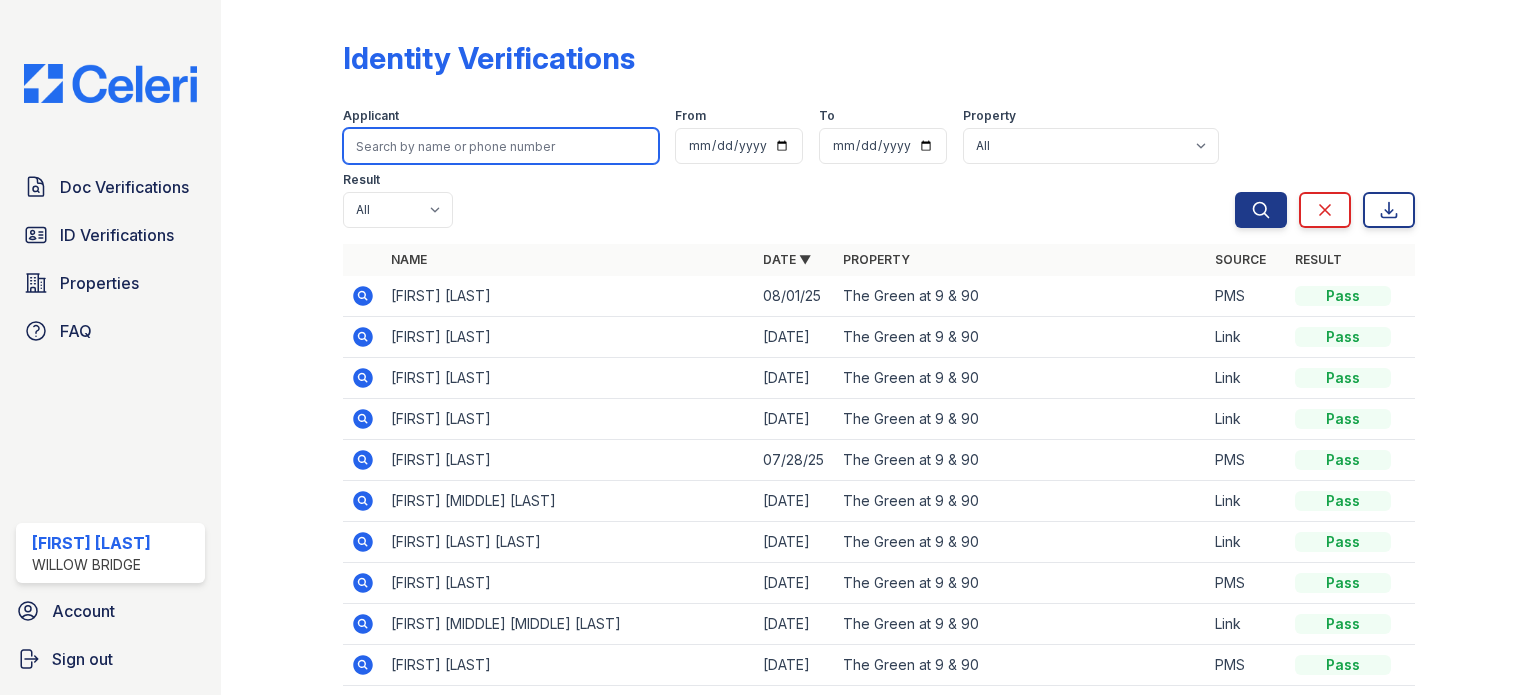 type on "angelina" 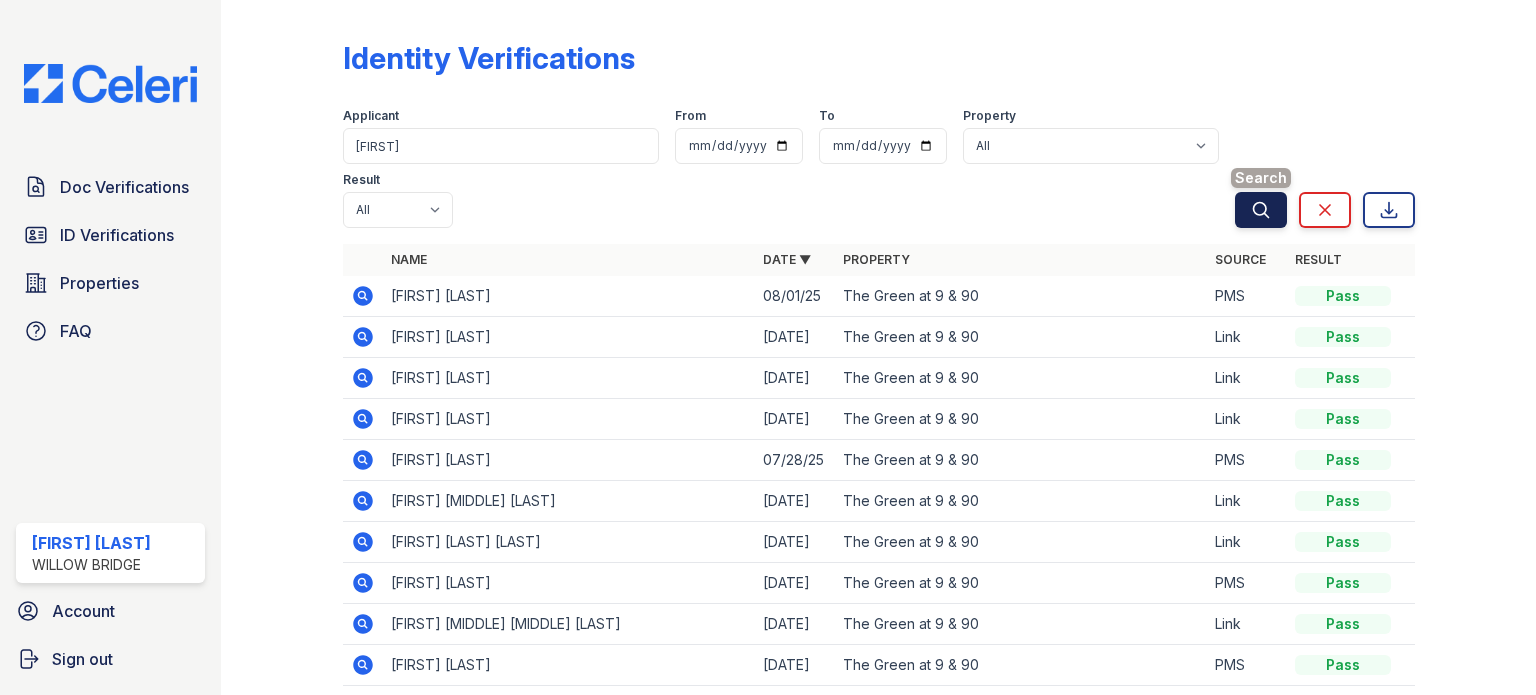 click 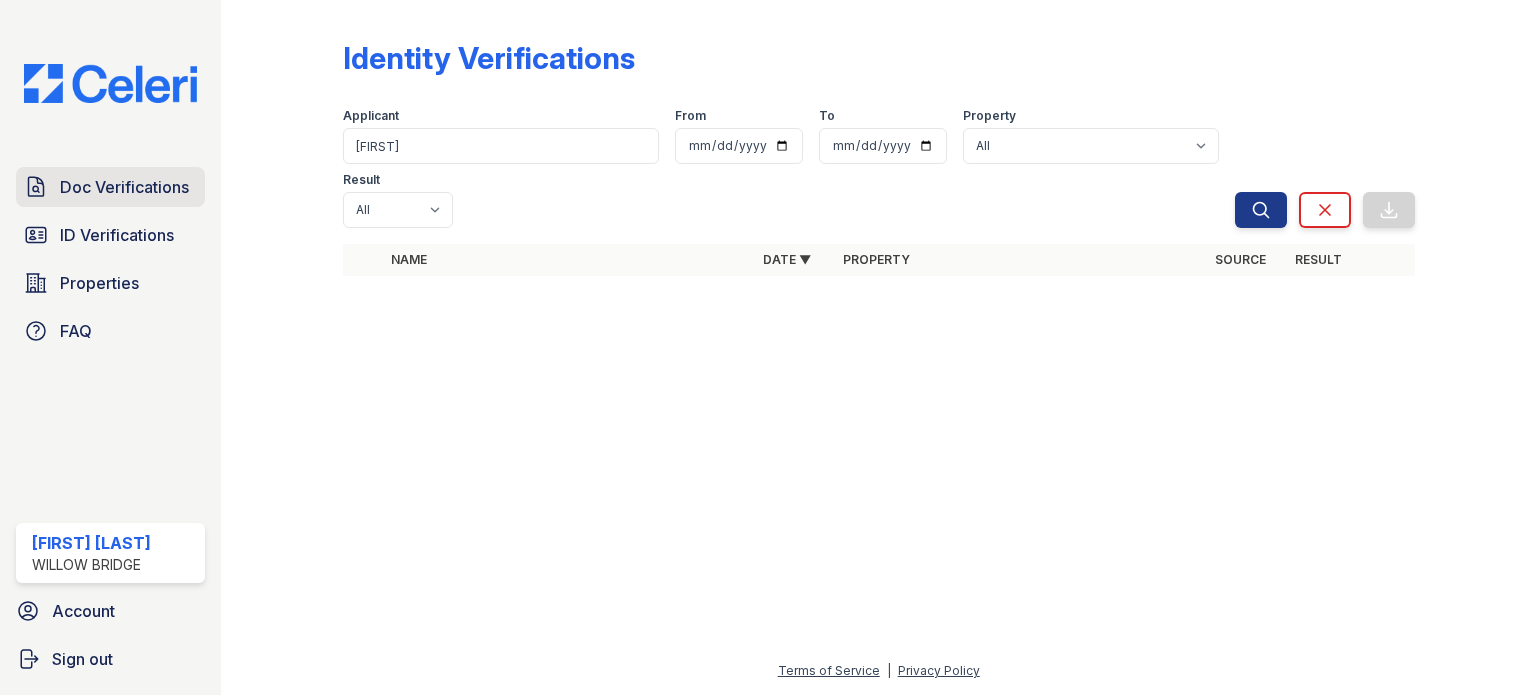 click on "Doc Verifications" at bounding box center [124, 187] 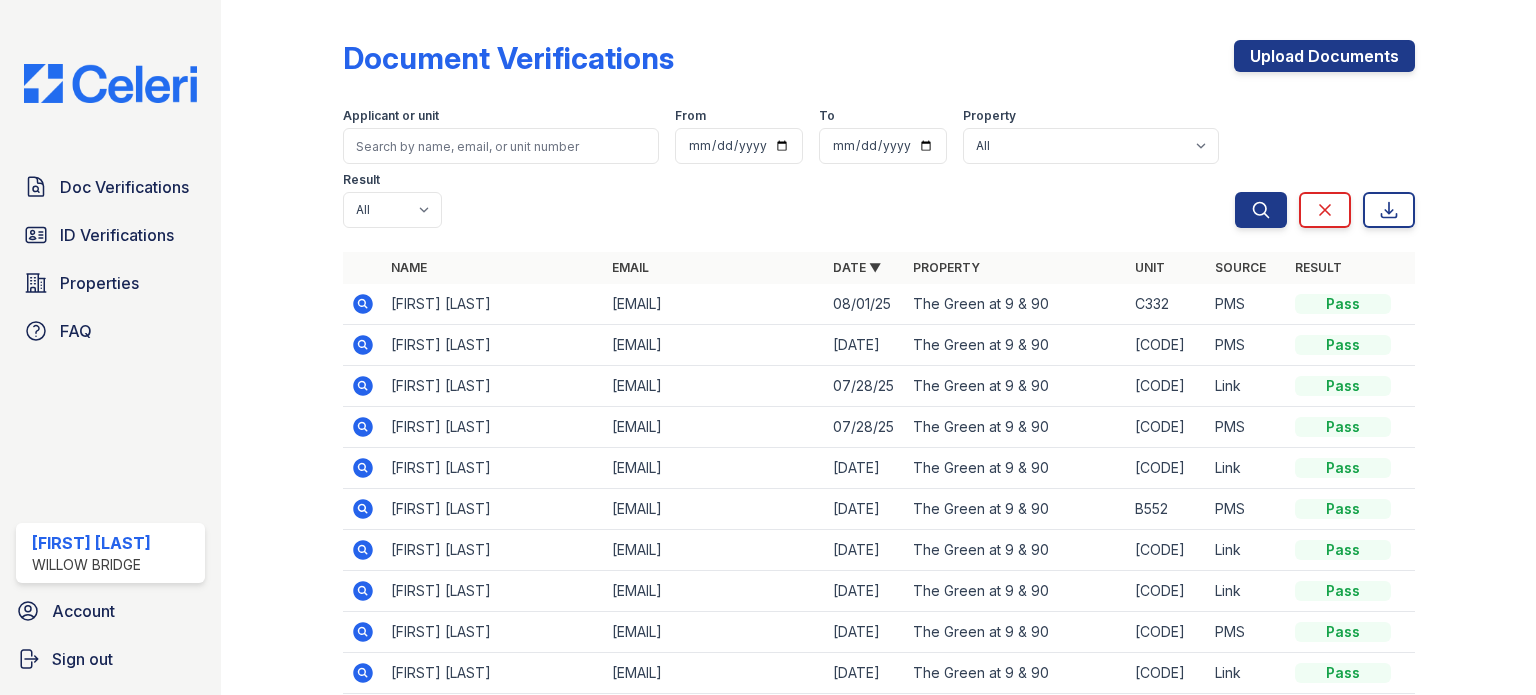 drag, startPoint x: 400, startPoint y: 300, endPoint x: 388, endPoint y: 301, distance: 12.0415945 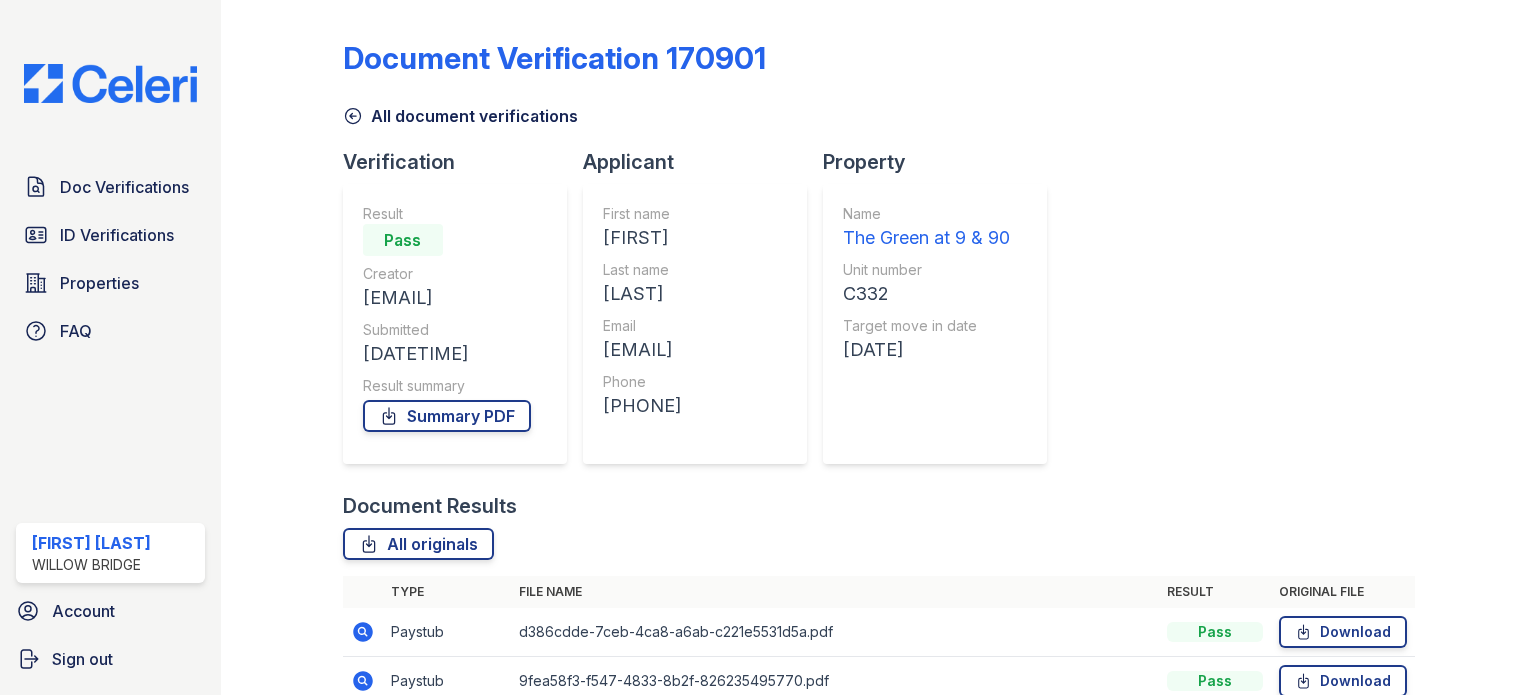 scroll, scrollTop: 0, scrollLeft: 0, axis: both 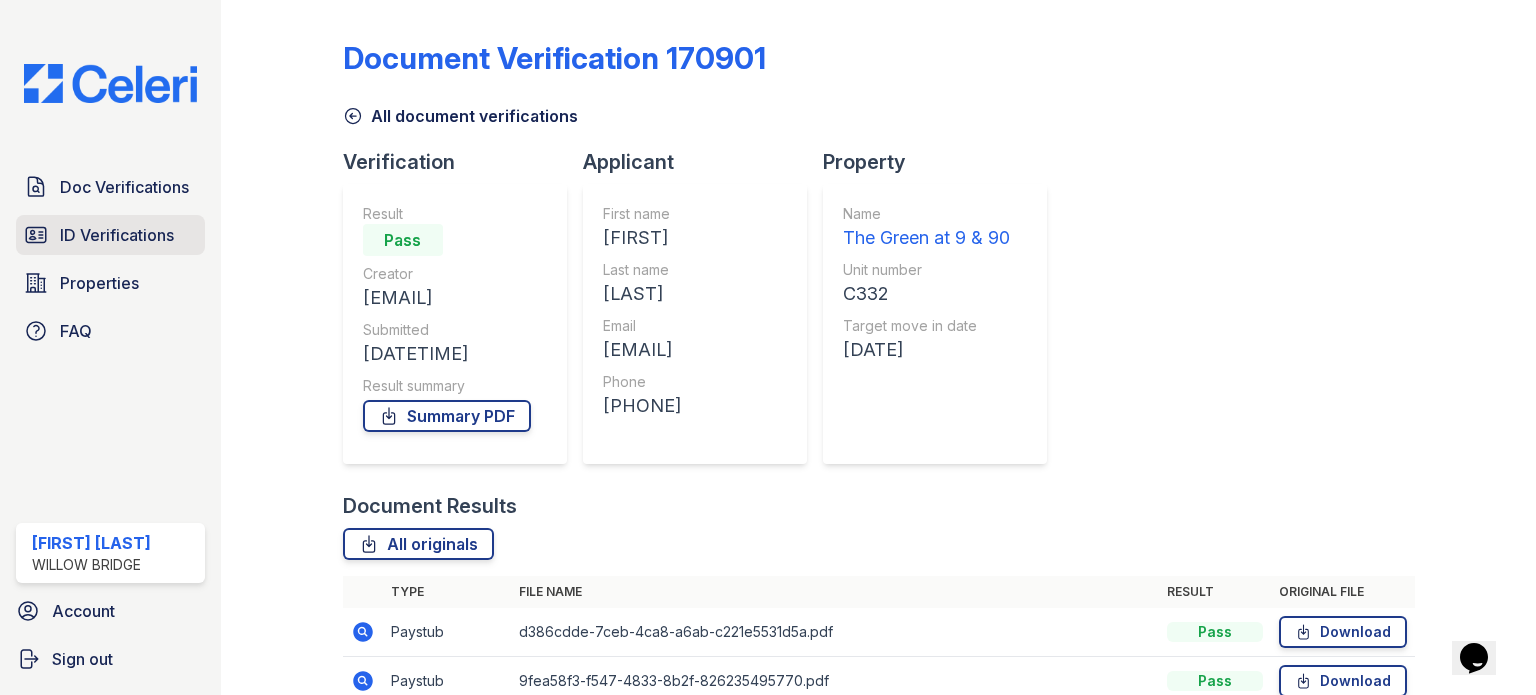click on "ID Verifications" at bounding box center (117, 235) 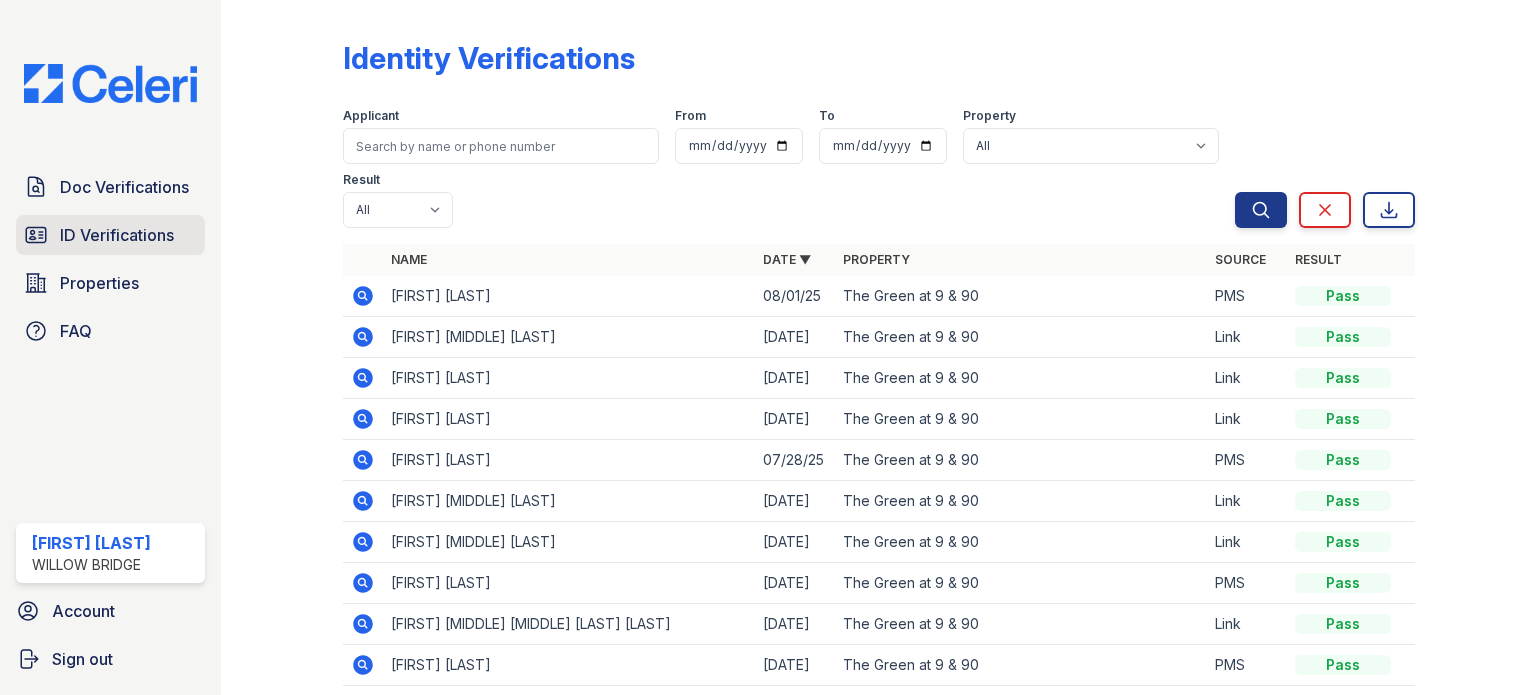 click on "ID Verifications" at bounding box center [117, 235] 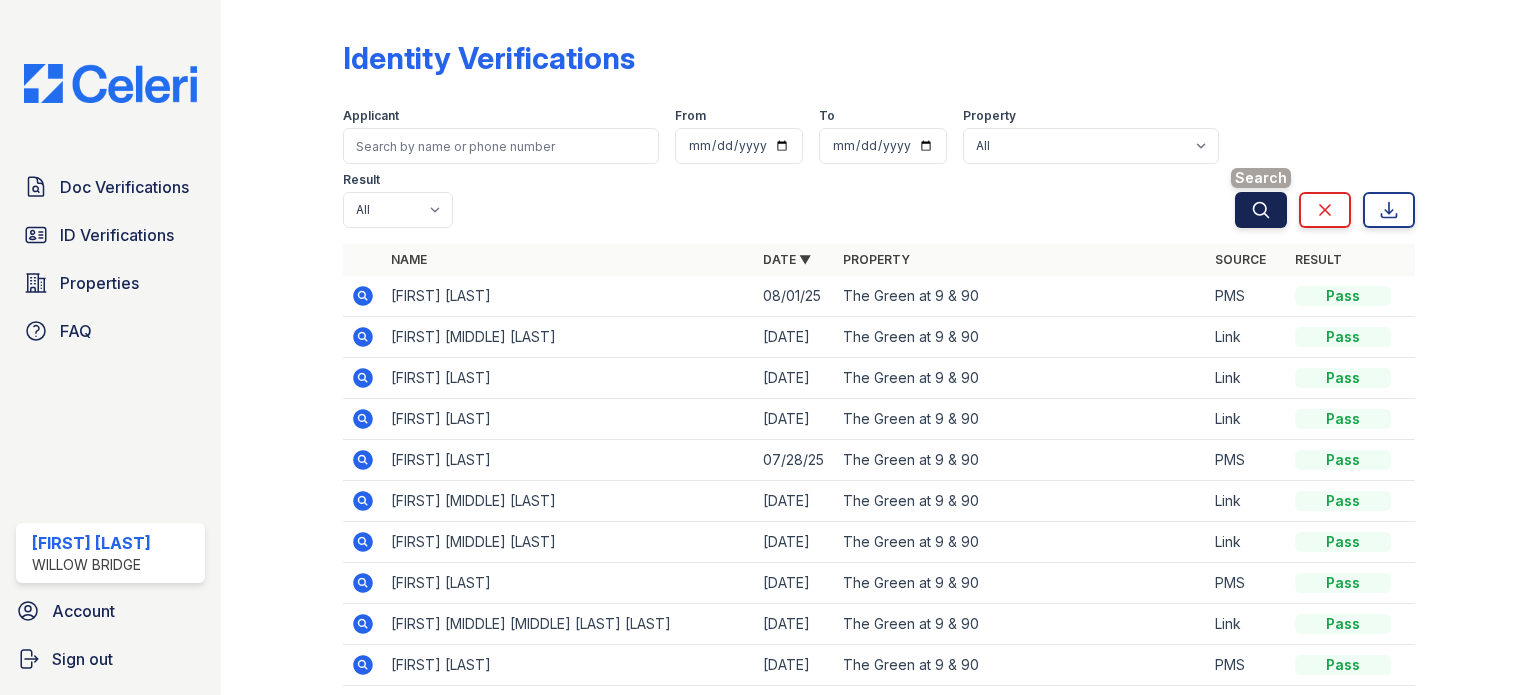 click 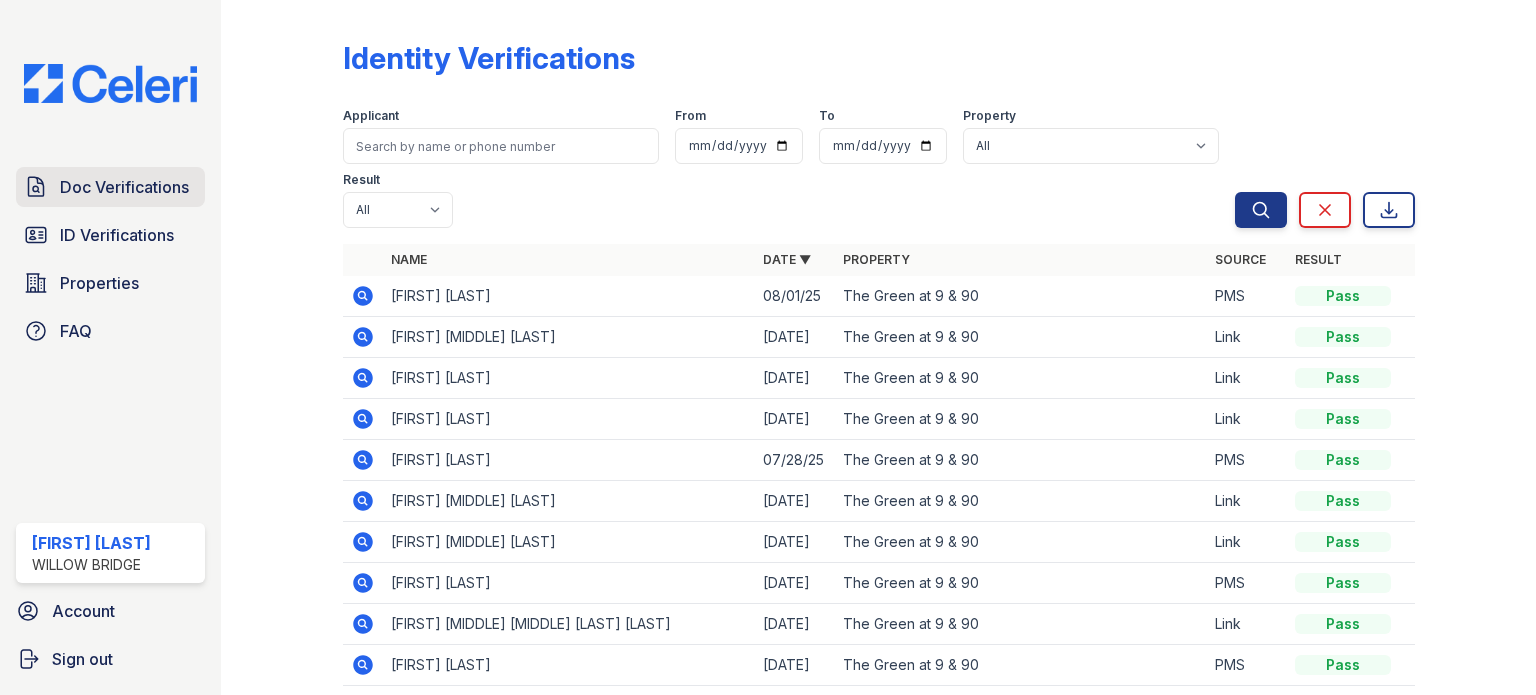 click on "Doc Verifications" at bounding box center [124, 187] 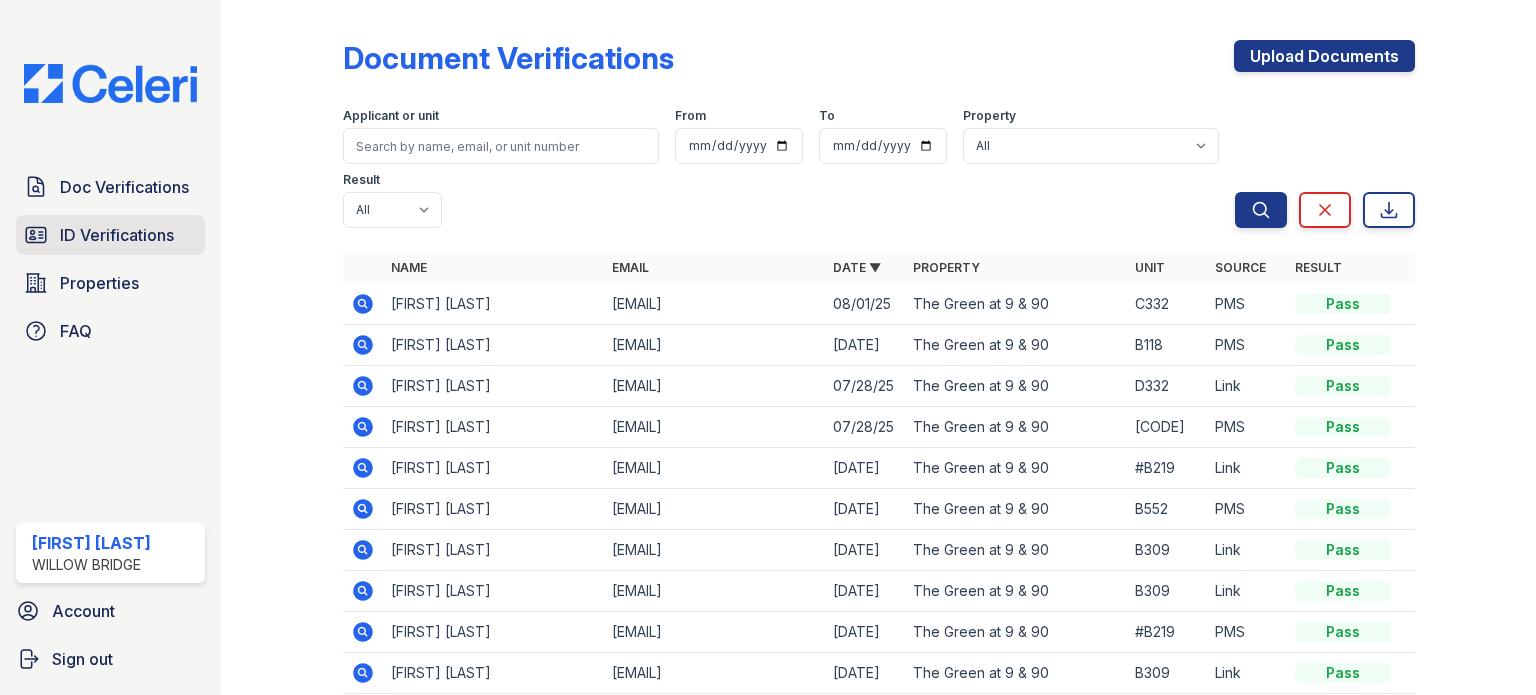 click on "ID Verifications" at bounding box center (117, 235) 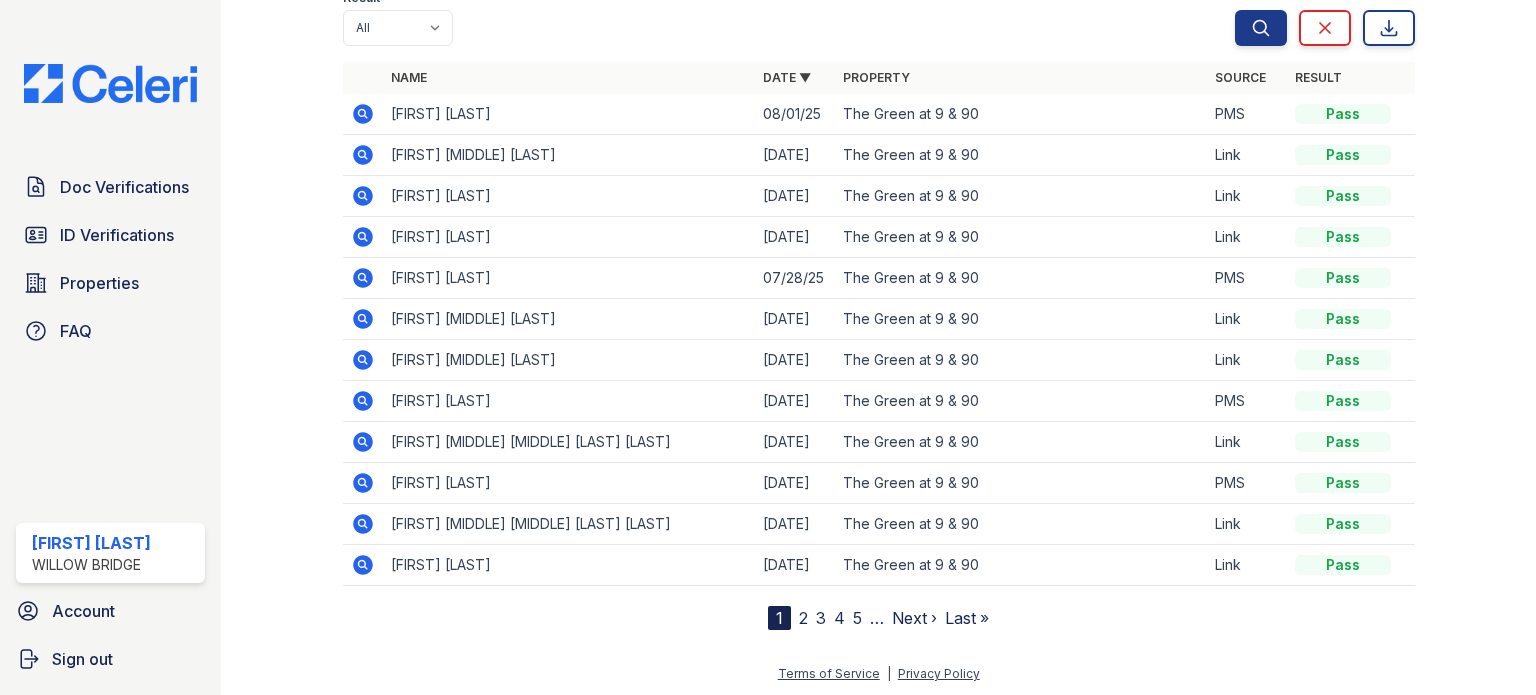 scroll, scrollTop: 0, scrollLeft: 0, axis: both 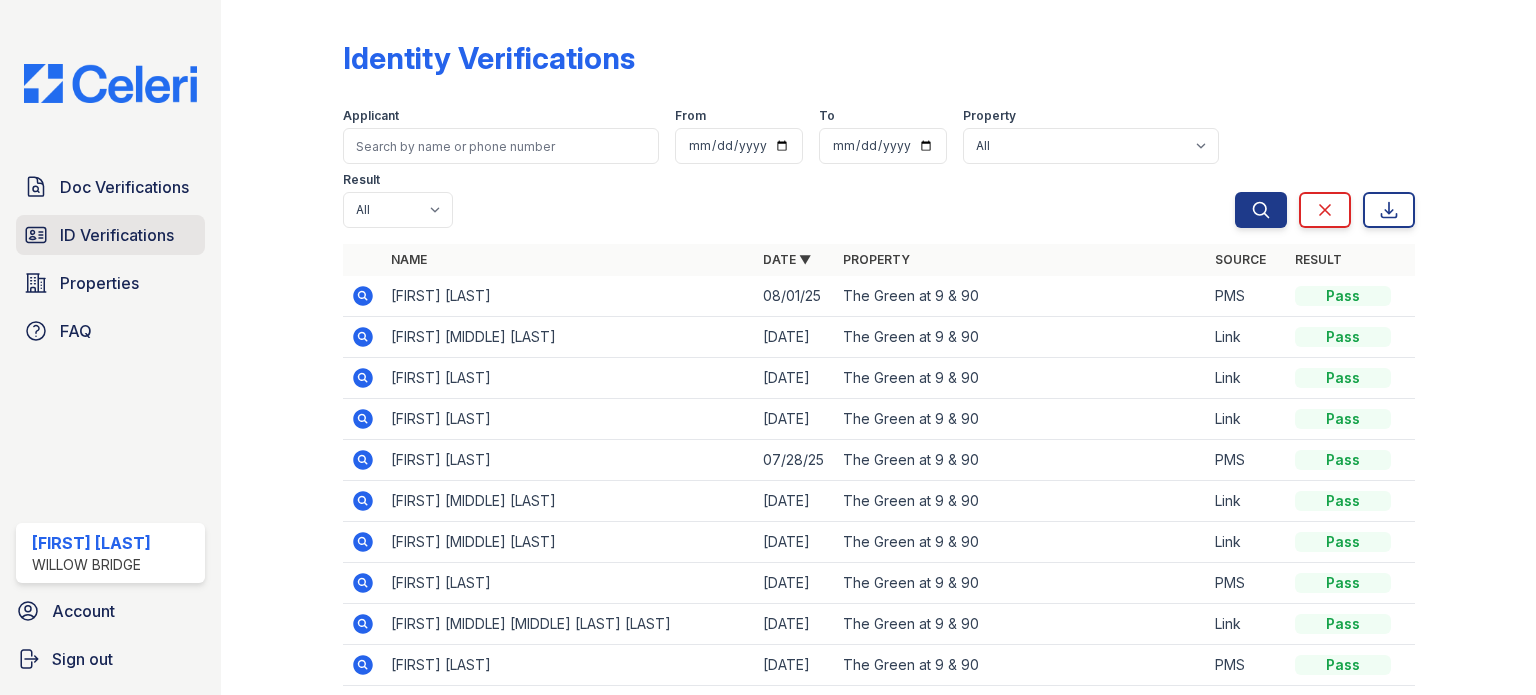 click on "ID Verifications" at bounding box center (110, 235) 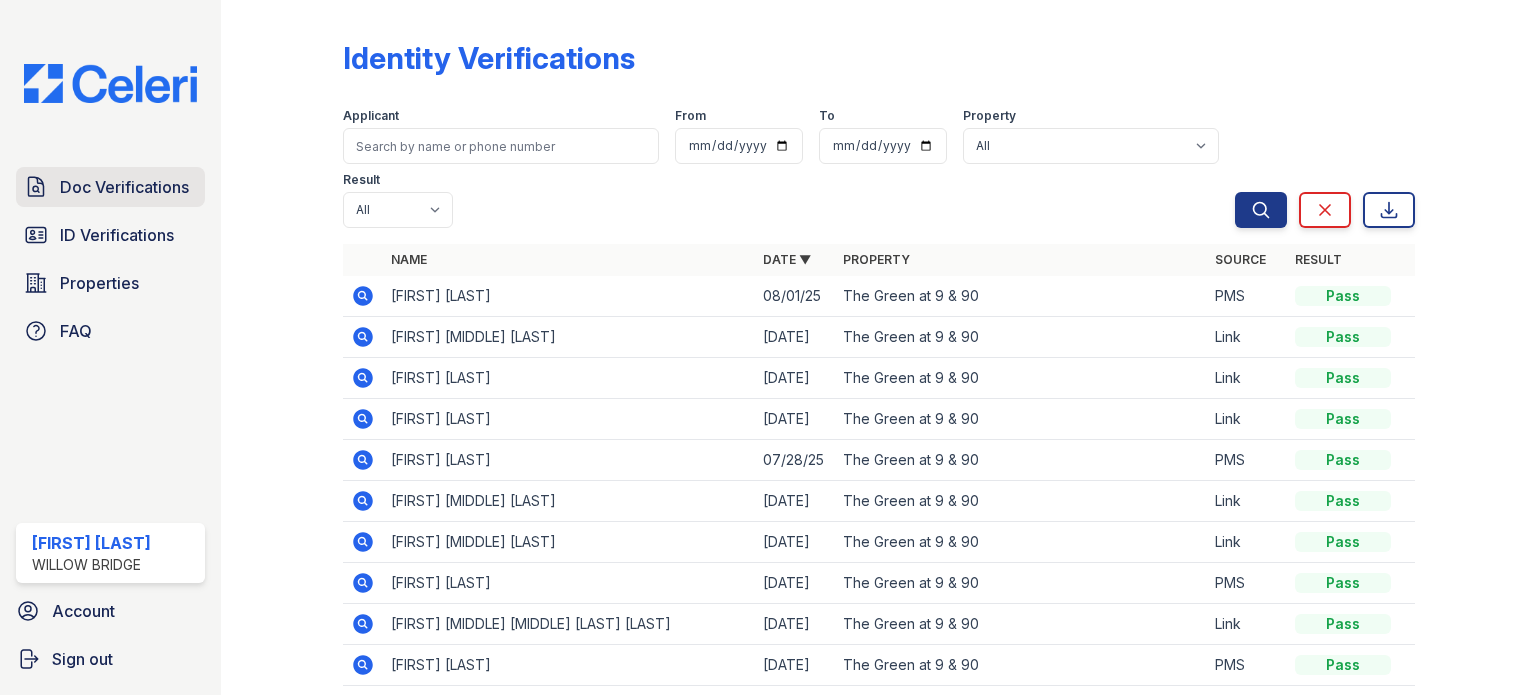 click on "Doc Verifications" at bounding box center (124, 187) 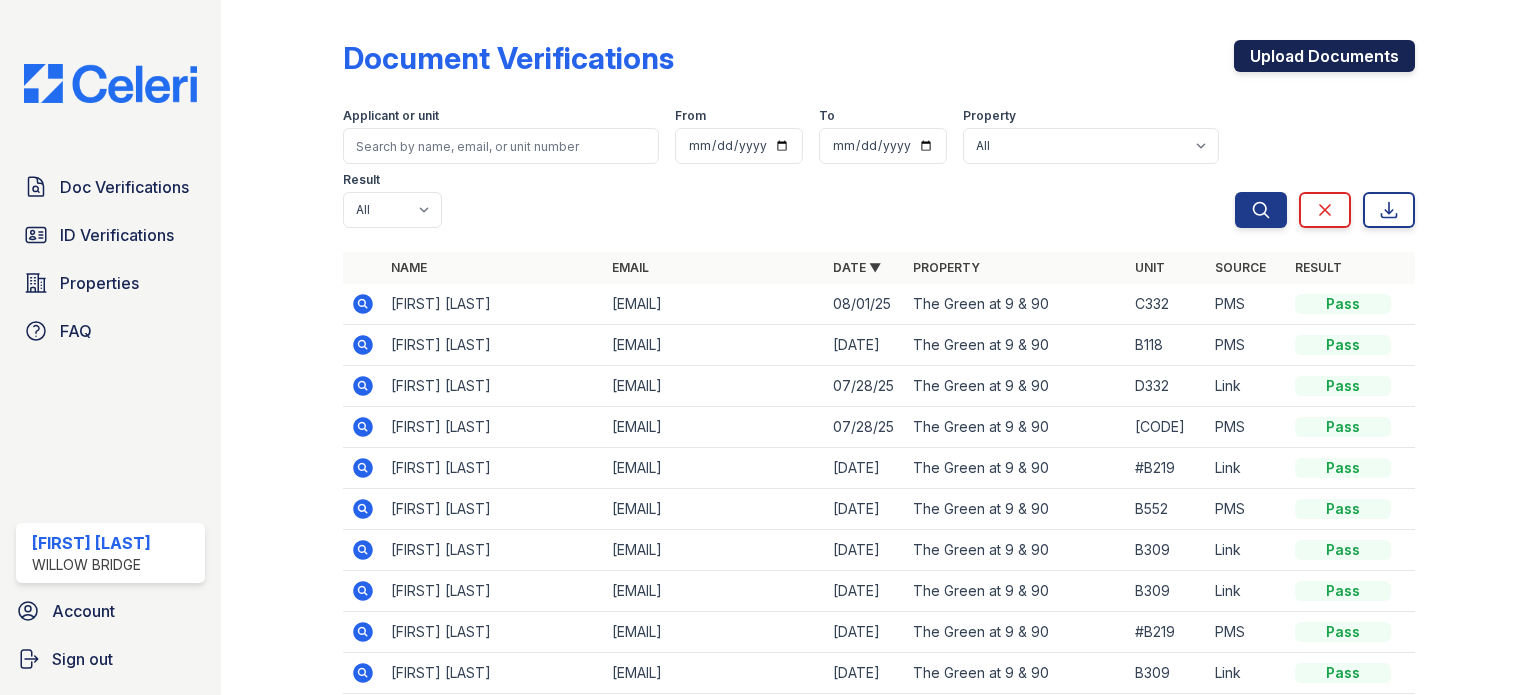 click on "Upload Documents" at bounding box center [1324, 56] 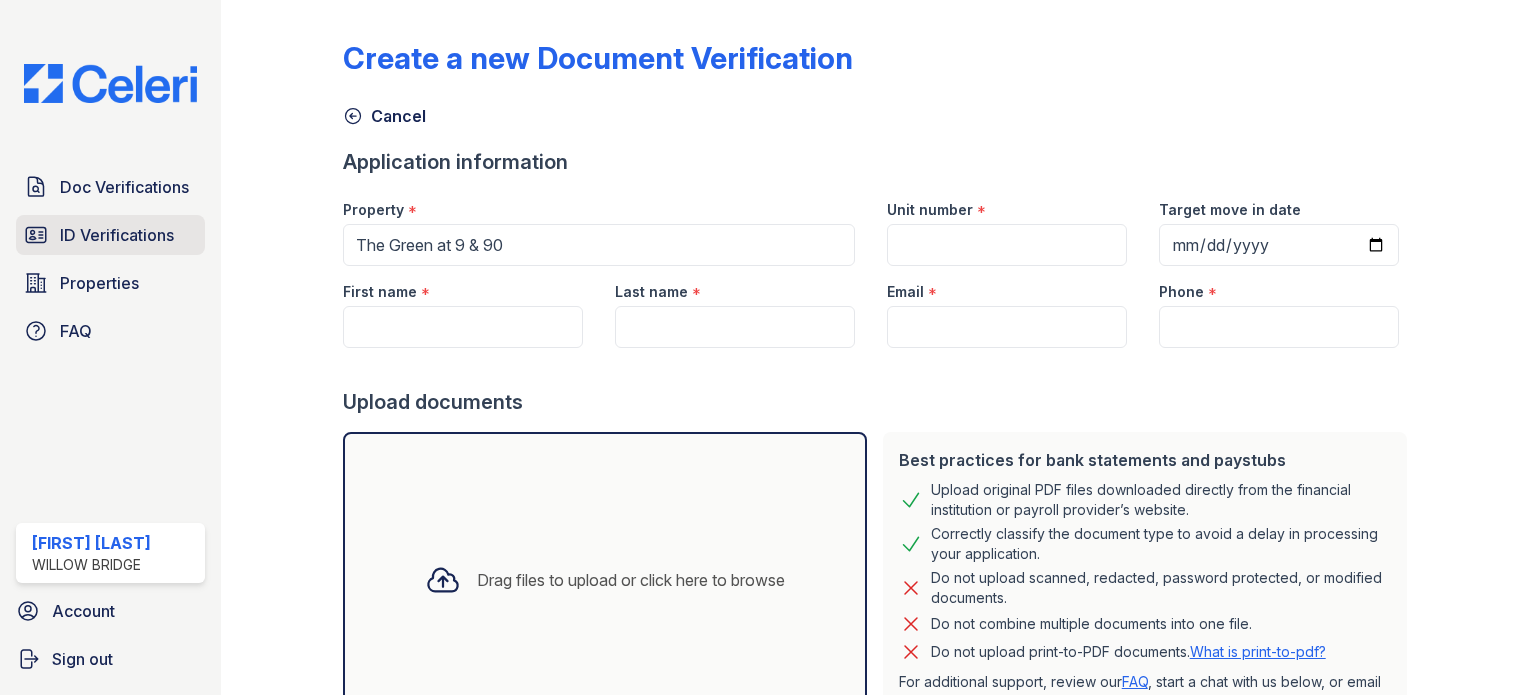 click on "ID Verifications" at bounding box center (117, 235) 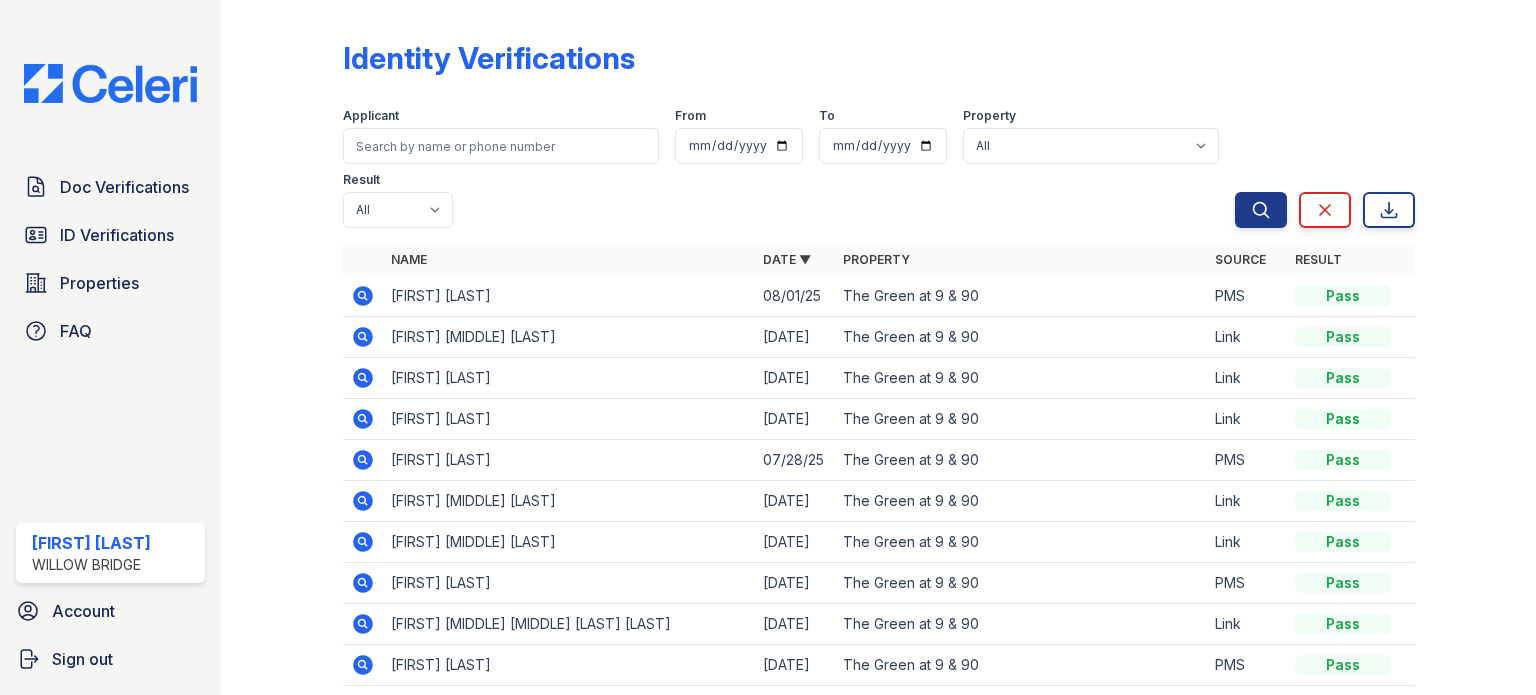 scroll, scrollTop: 182, scrollLeft: 0, axis: vertical 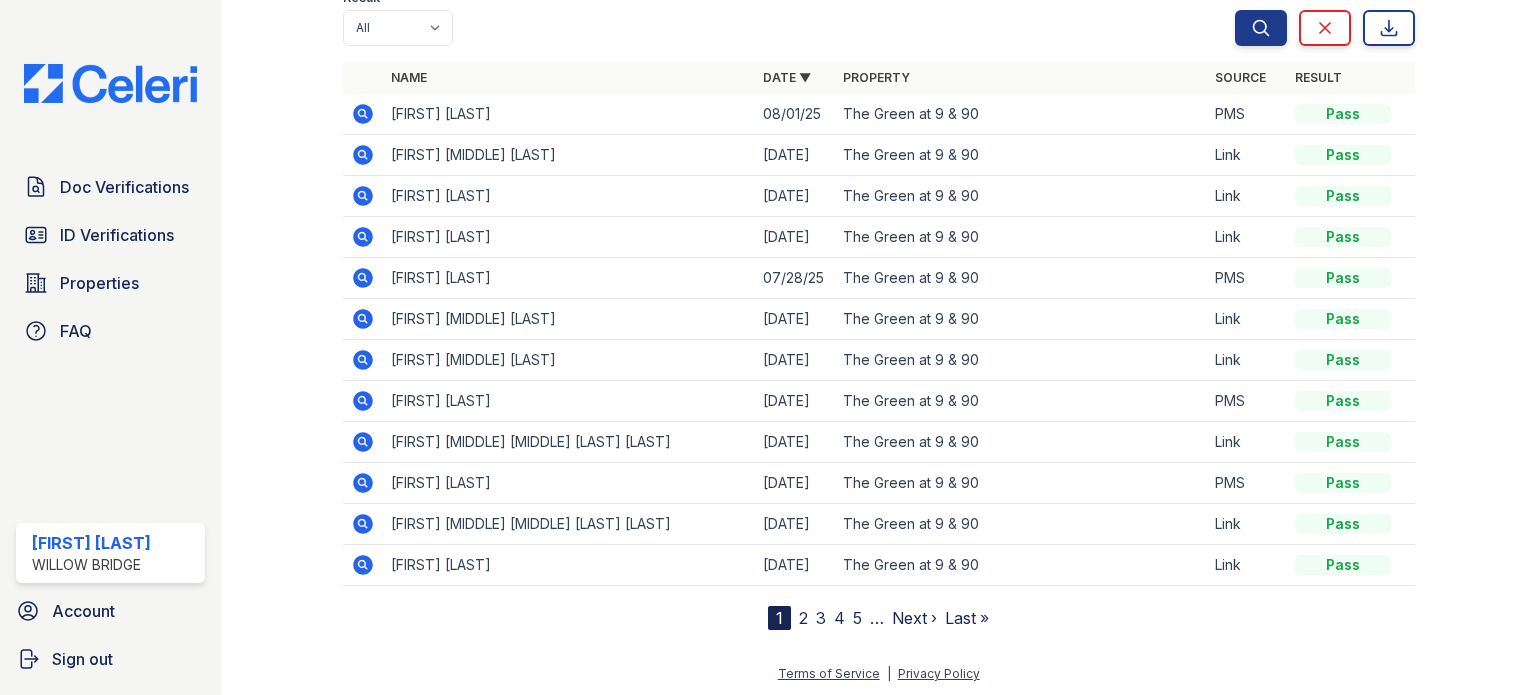 click on "[FIRST] [LAST]" at bounding box center (91, 543) 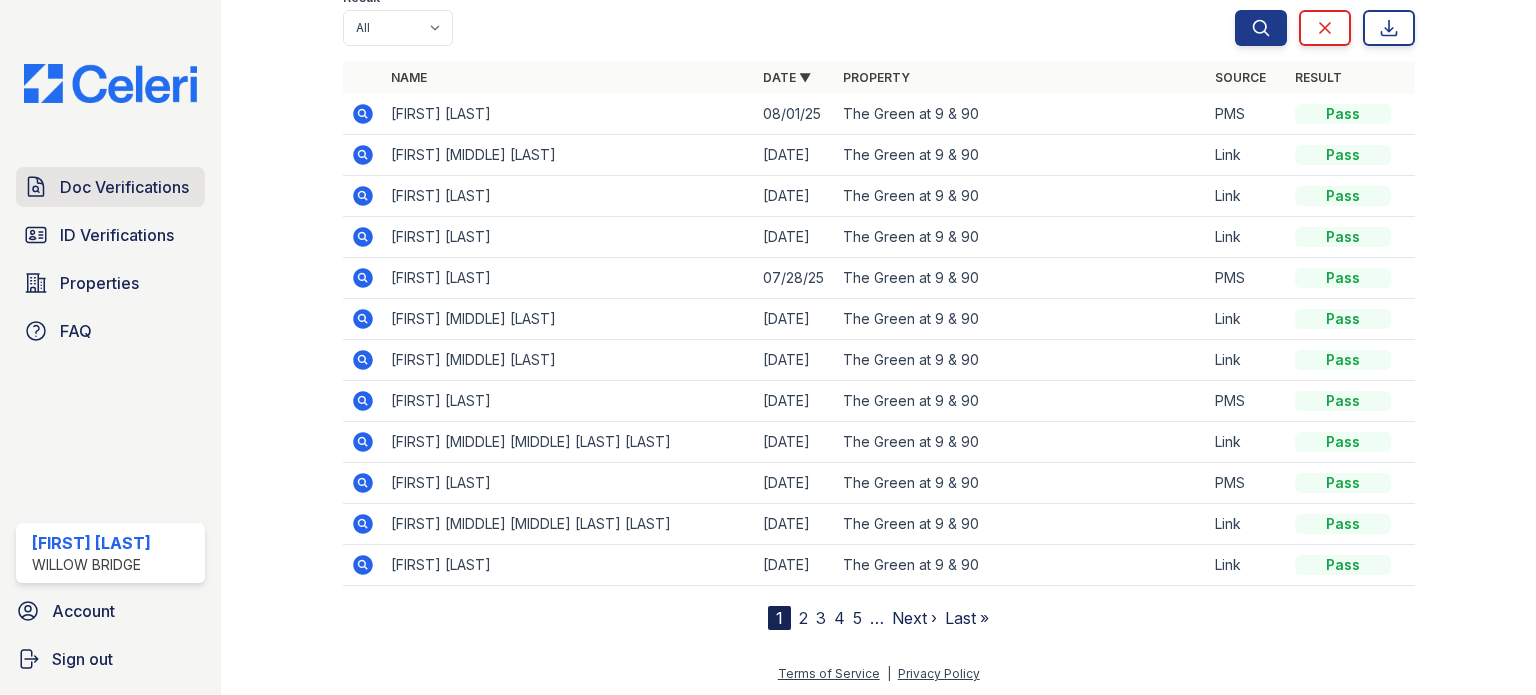 click on "Doc Verifications" at bounding box center [124, 187] 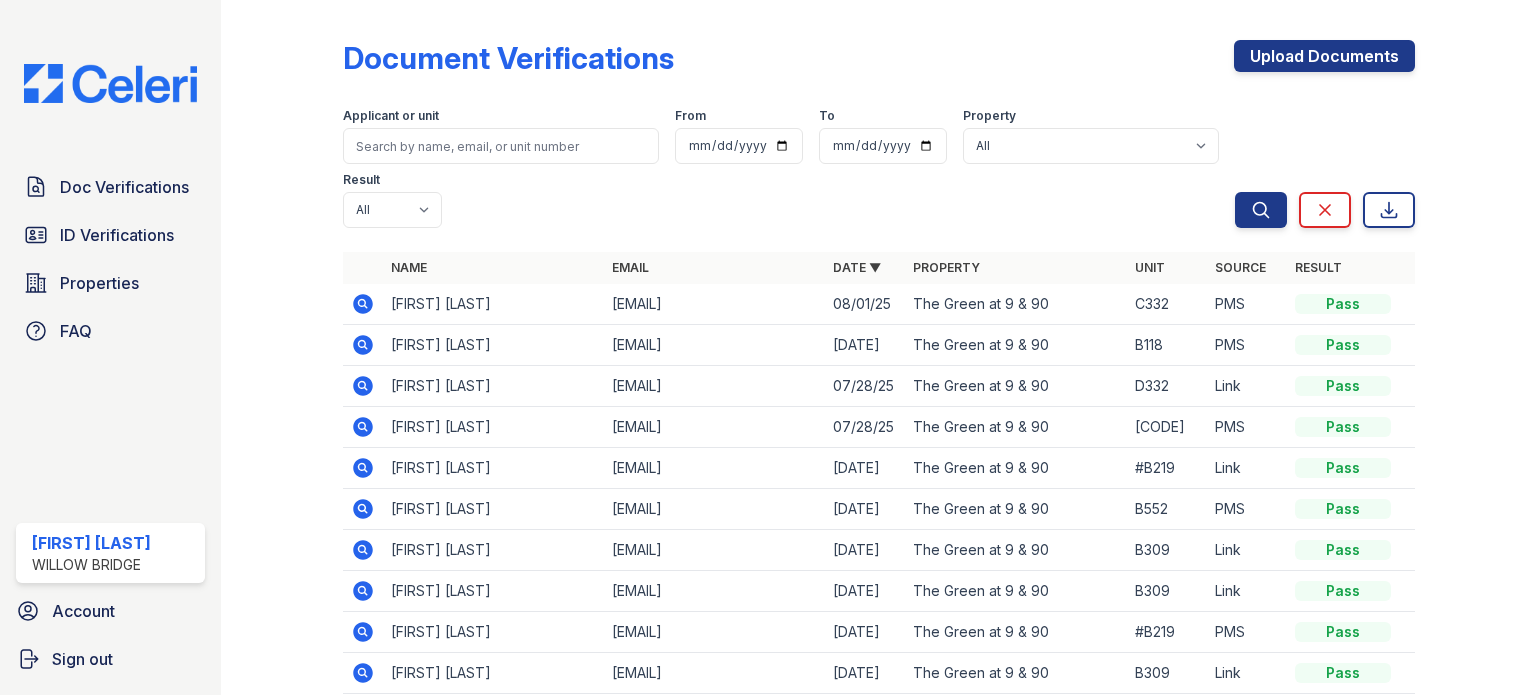 scroll, scrollTop: 190, scrollLeft: 0, axis: vertical 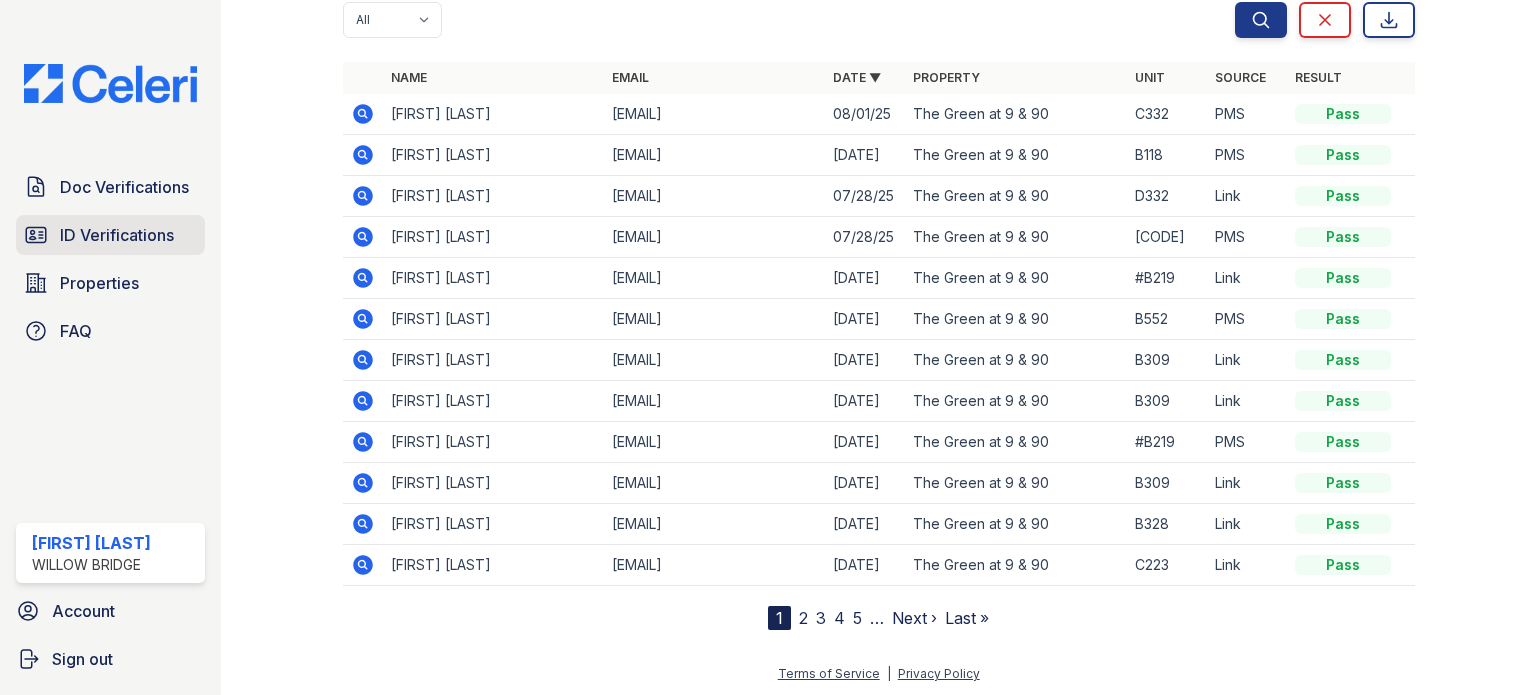 click on "ID Verifications" at bounding box center (117, 235) 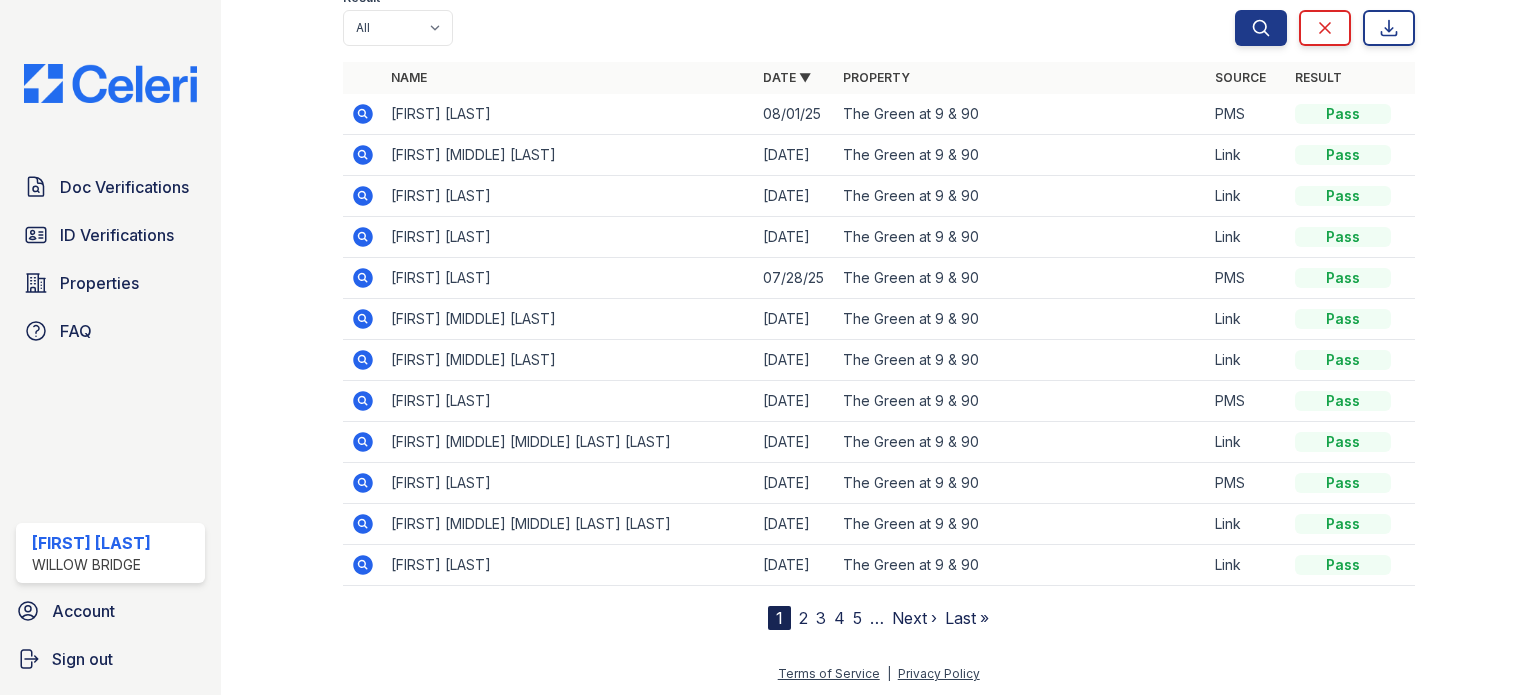 scroll, scrollTop: 0, scrollLeft: 0, axis: both 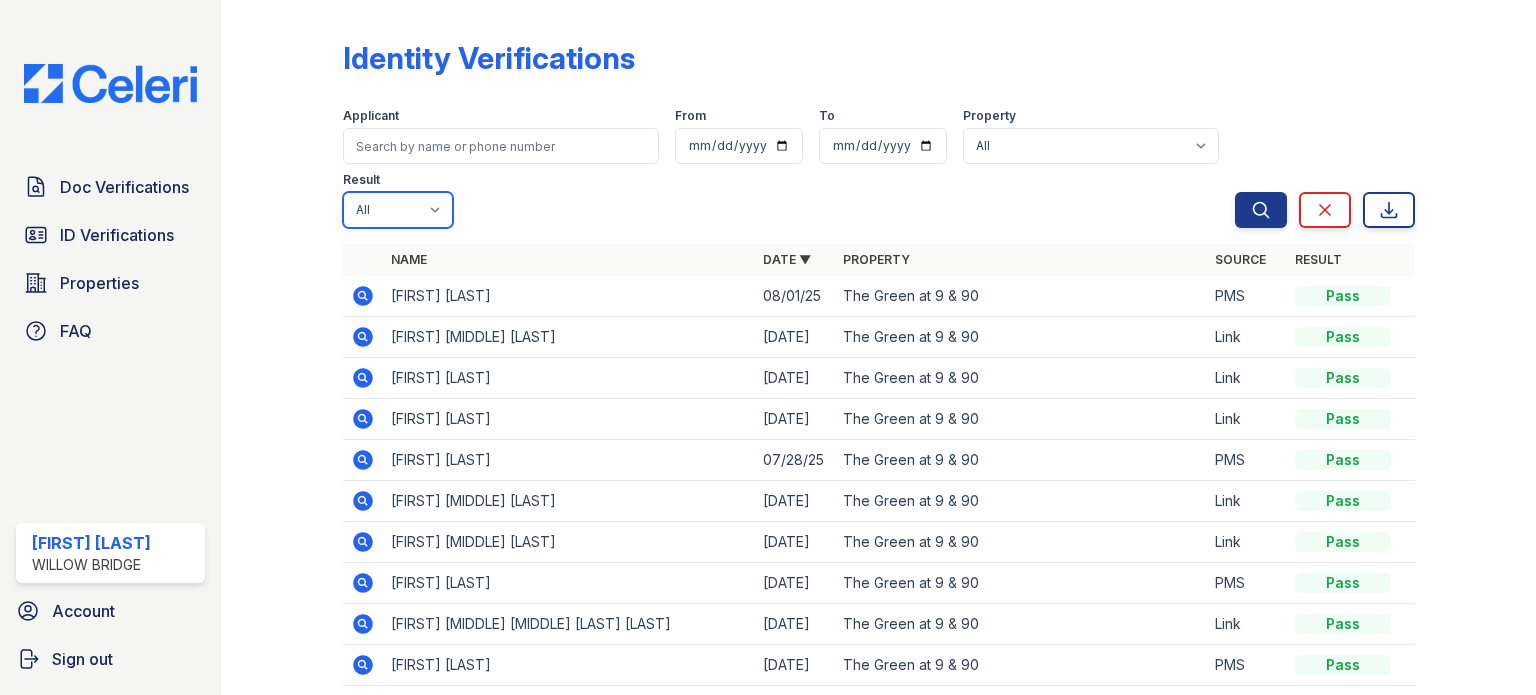 click on "All
Pass
Fail
Caution
Resubmit" at bounding box center [398, 210] 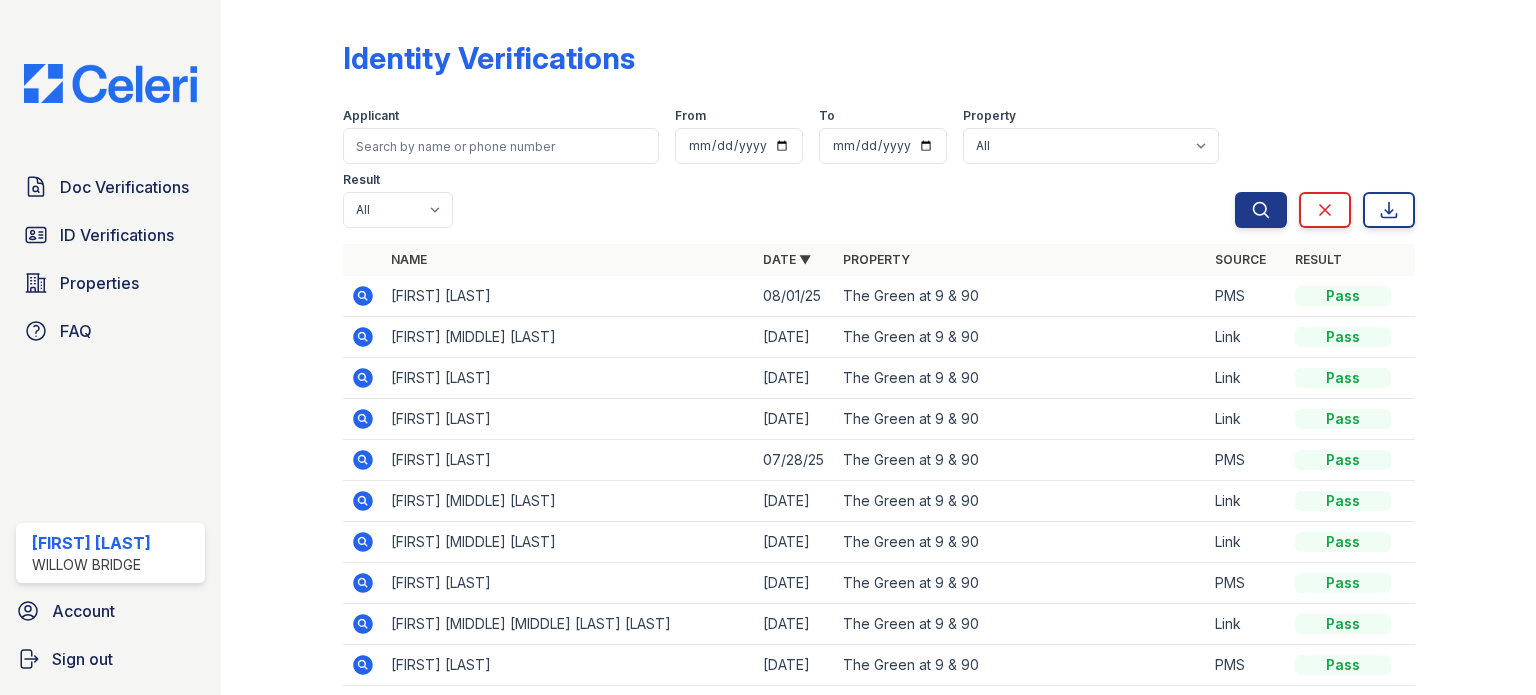 click on "Document #547958
From
To
Property
All
The Green at 9 & 90
Result
All
Pass
Fail
Caution
Resubmit" at bounding box center (789, 164) 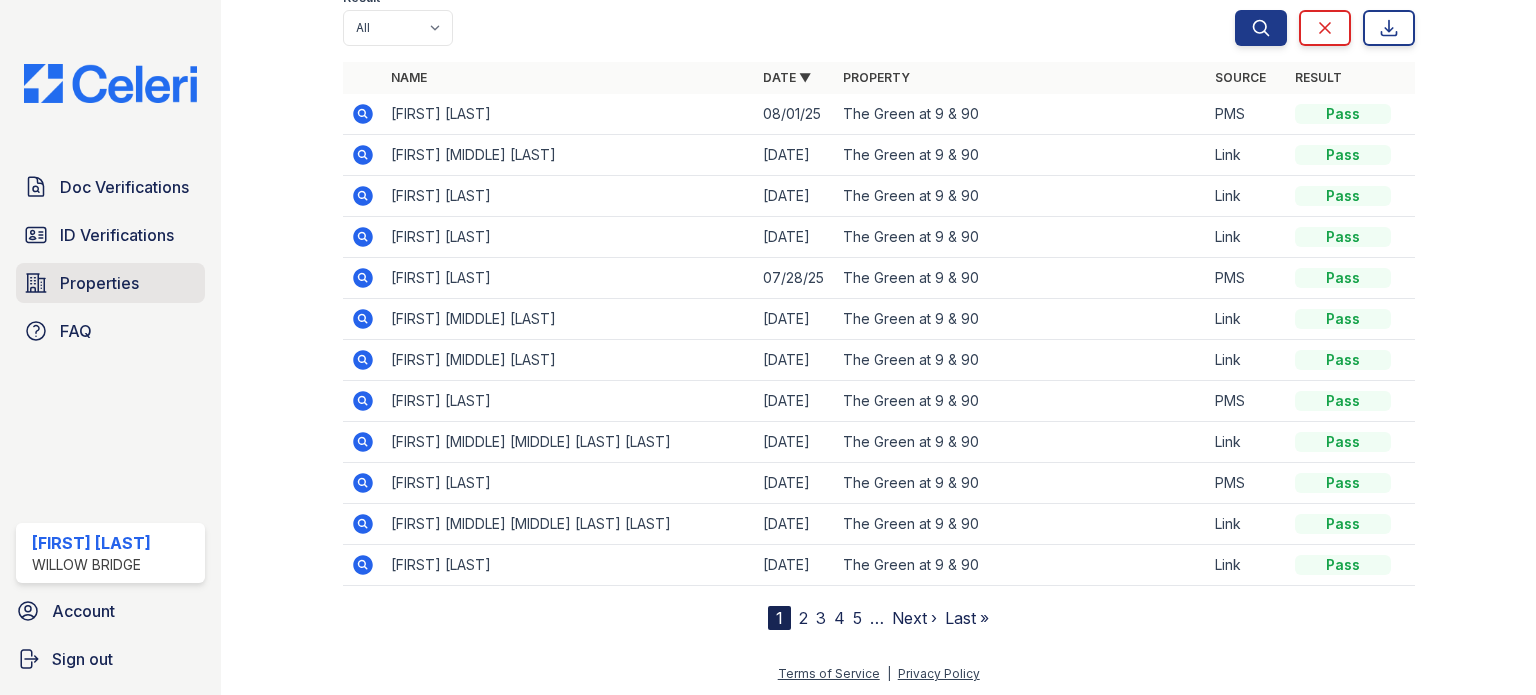 click on "Properties" at bounding box center (99, 283) 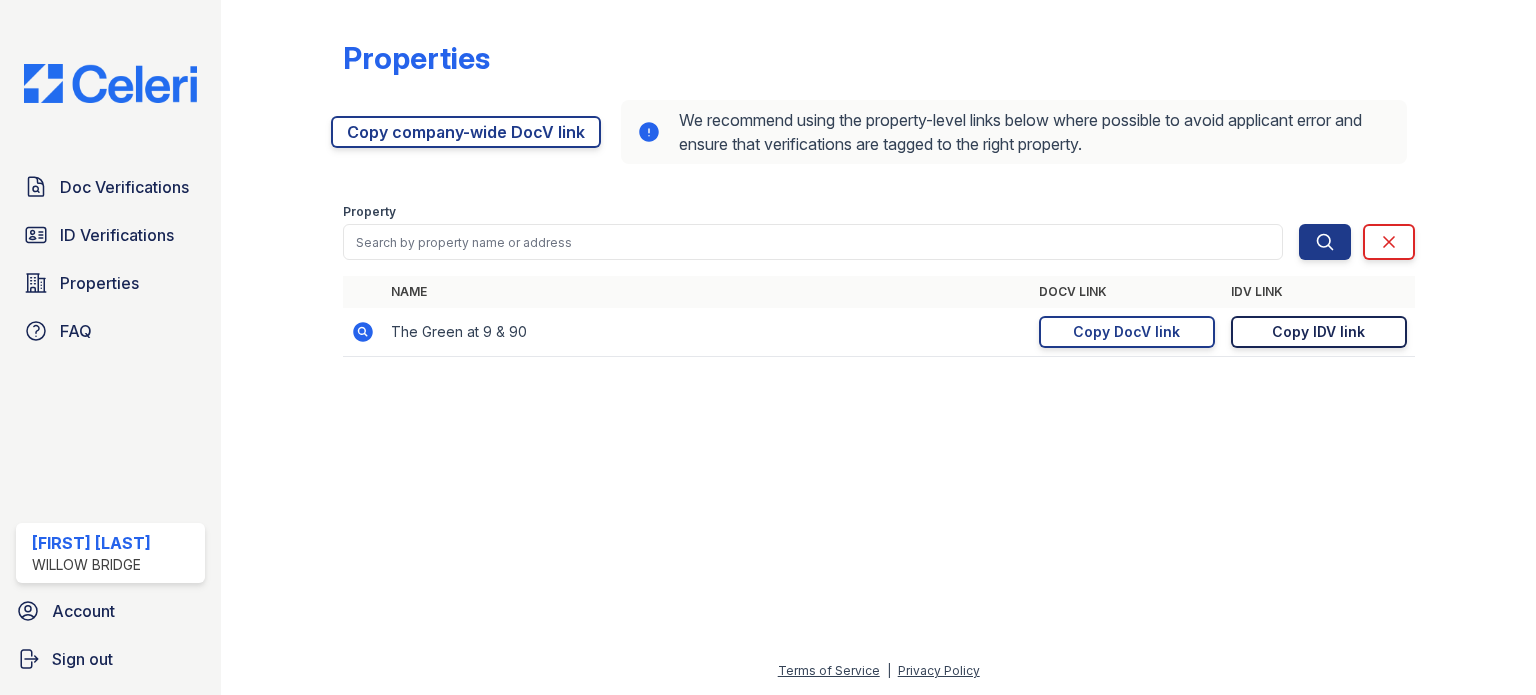 click on "Copy IDV link" at bounding box center [1318, 332] 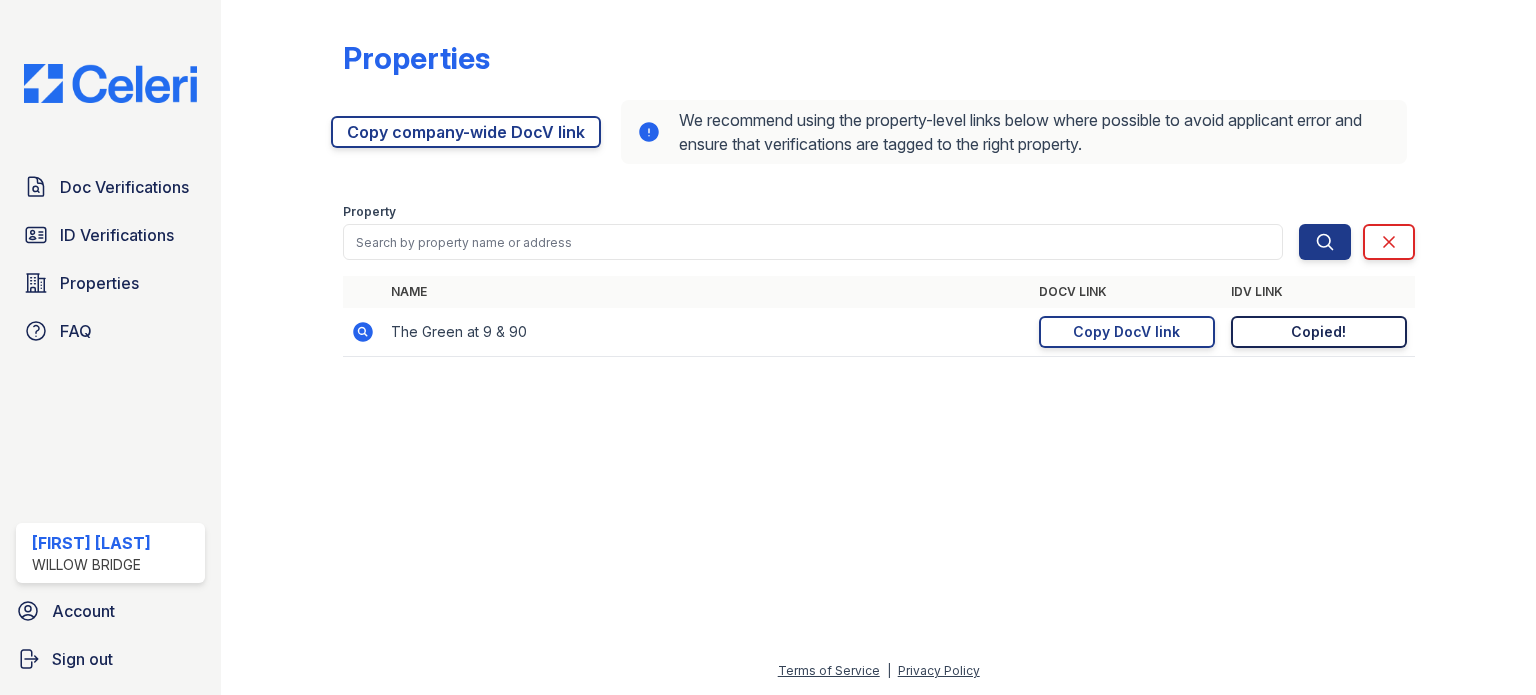 click on "Copied!" at bounding box center [1319, 332] 